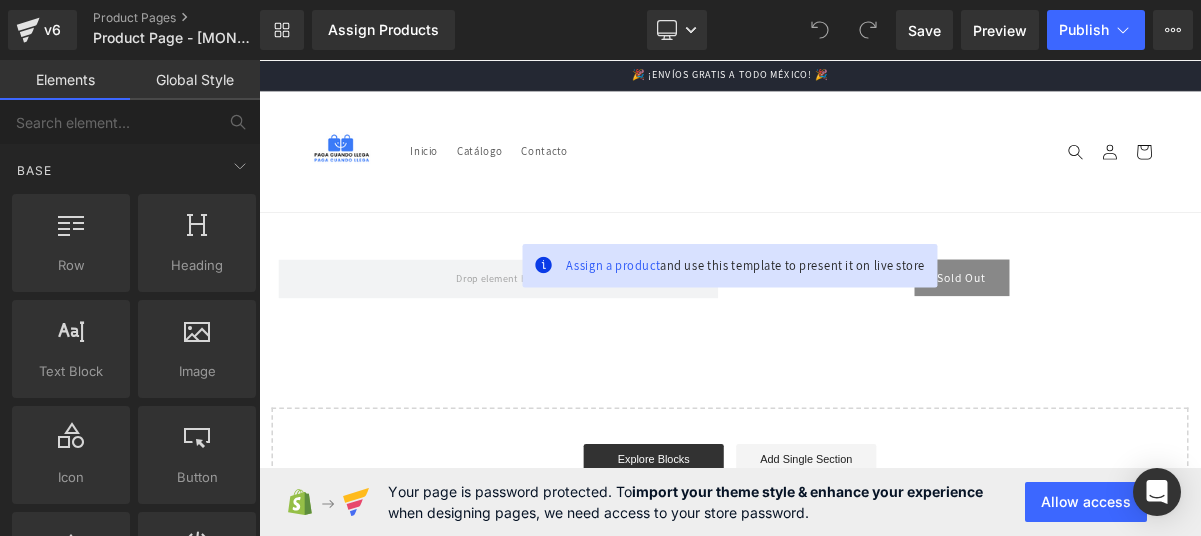 scroll, scrollTop: 0, scrollLeft: 0, axis: both 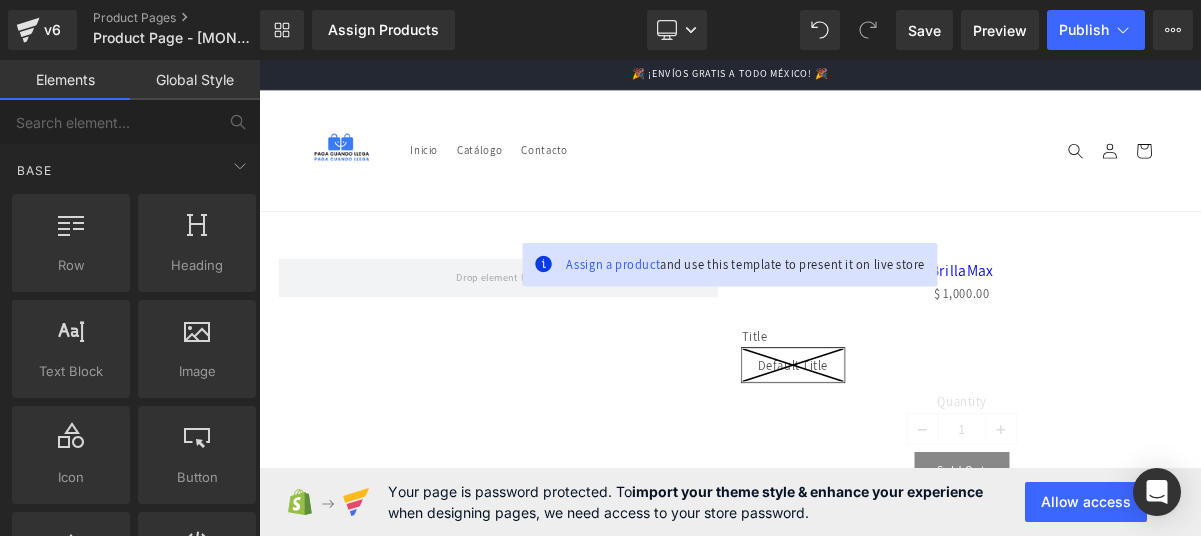 click on "Library Assign Products  Product Preview
No product match your search.  Please try another keyword  Manage assigned products Desktop Desktop Laptop Tablet Mobile Save Preview Publish Scheduled View Live Page View with current Template Save Template to Library Schedule Publish  Optimize  Publish Settings Shortcuts  Your page can’t be published   You've reached the maximum number of published pages on your plan  ([NUMBER]/[NUMBER]).  You need to upgrade your plan or unpublish all your pages to get 1 publish slot.   Unpublish pages   Upgrade plan" at bounding box center [730, 30] 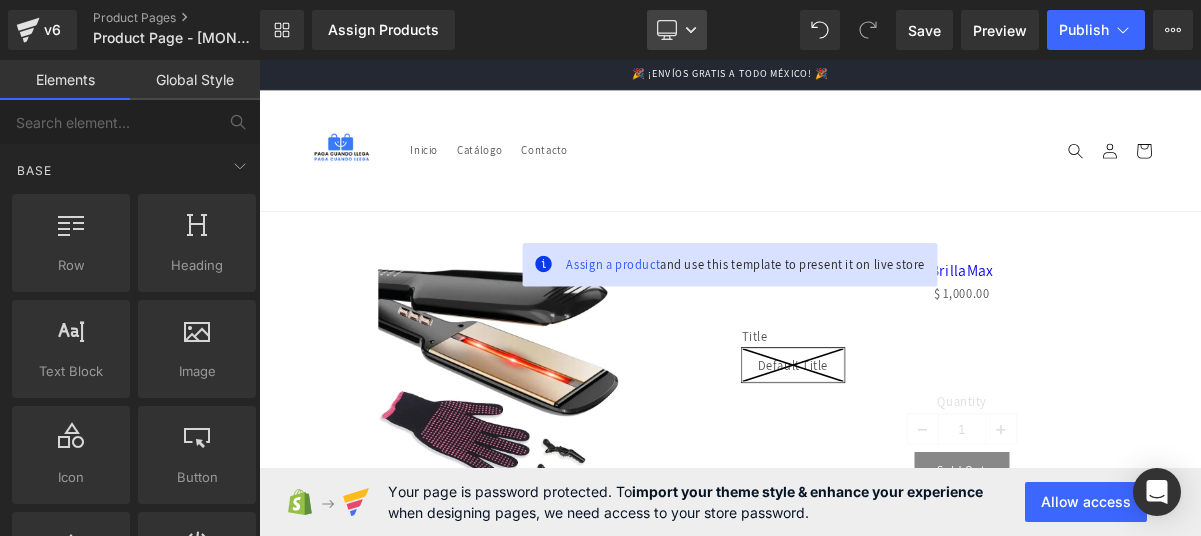 click 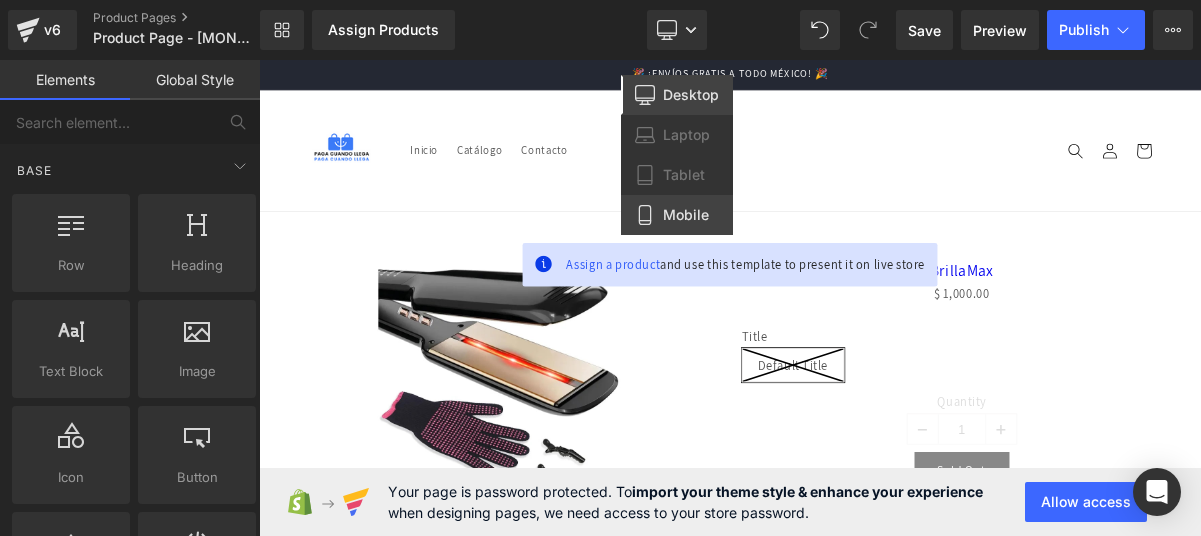 click on "Mobile" at bounding box center (677, 215) 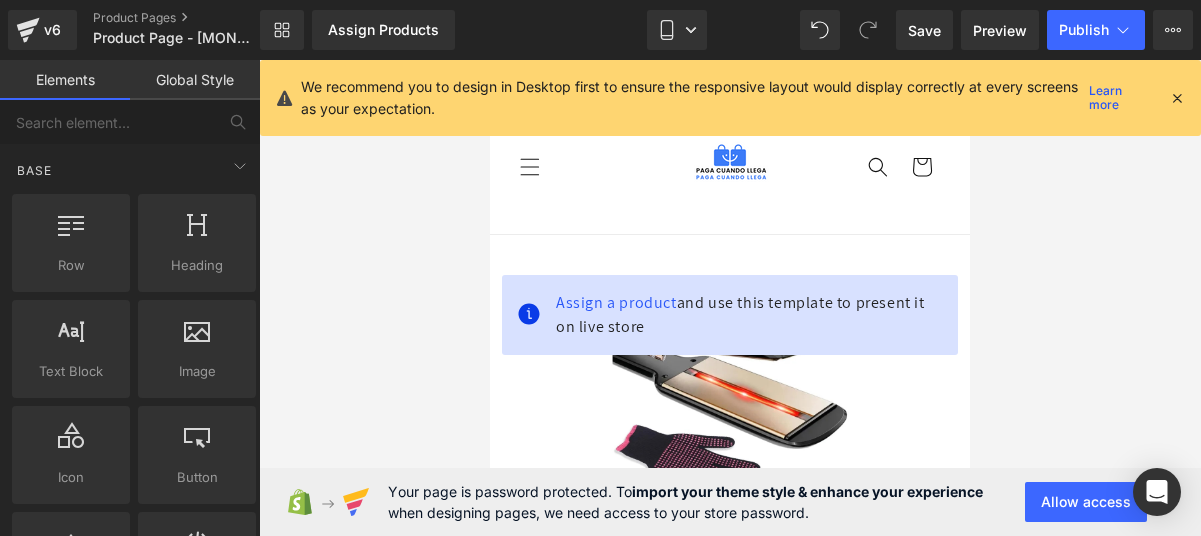 scroll, scrollTop: 175, scrollLeft: 0, axis: vertical 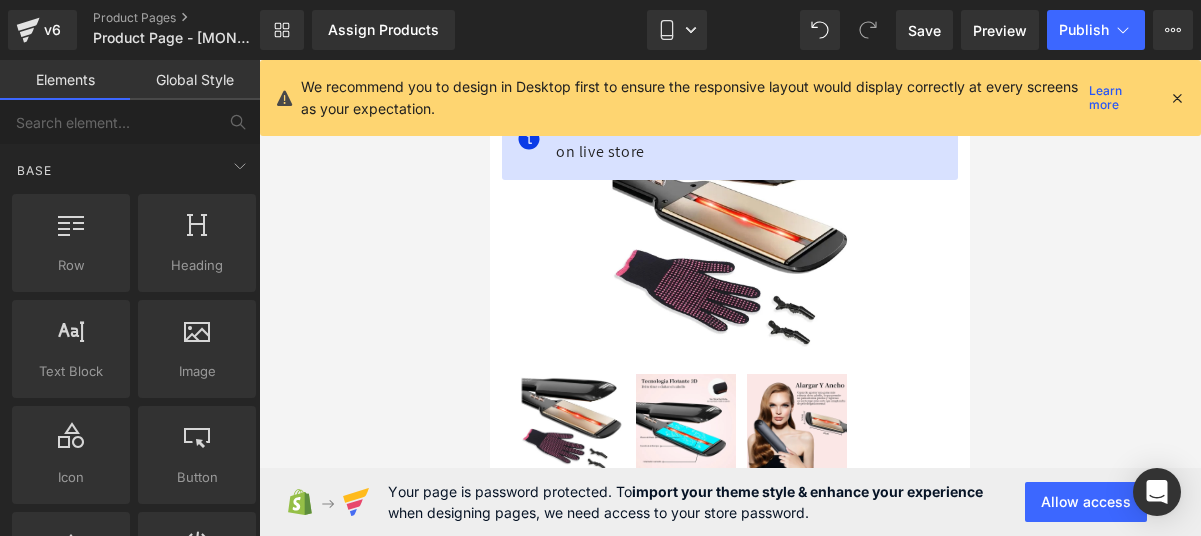 click at bounding box center (1177, 98) 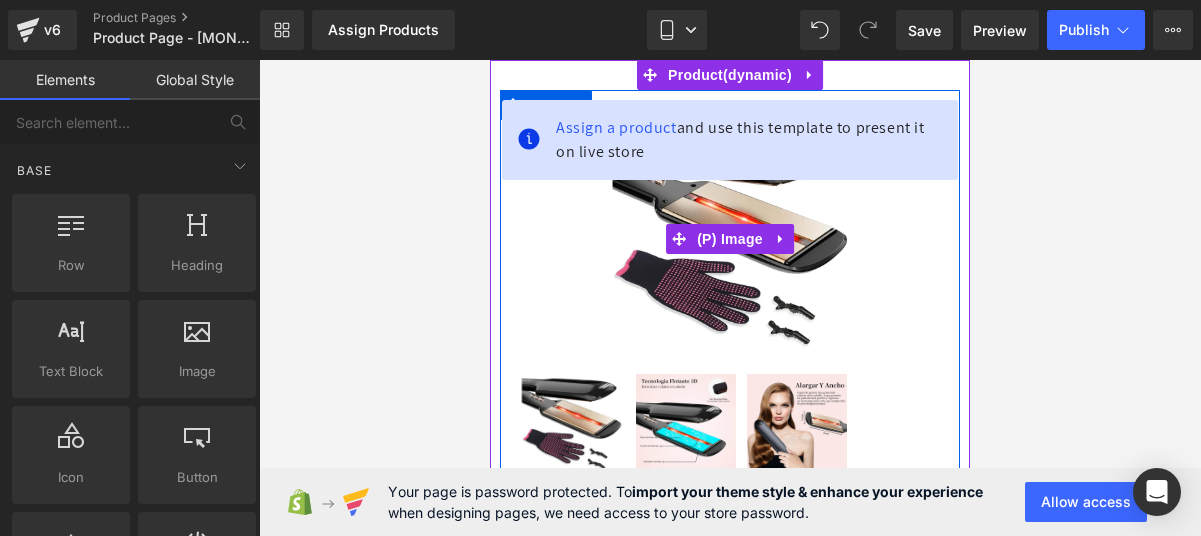 scroll, scrollTop: 56, scrollLeft: 0, axis: vertical 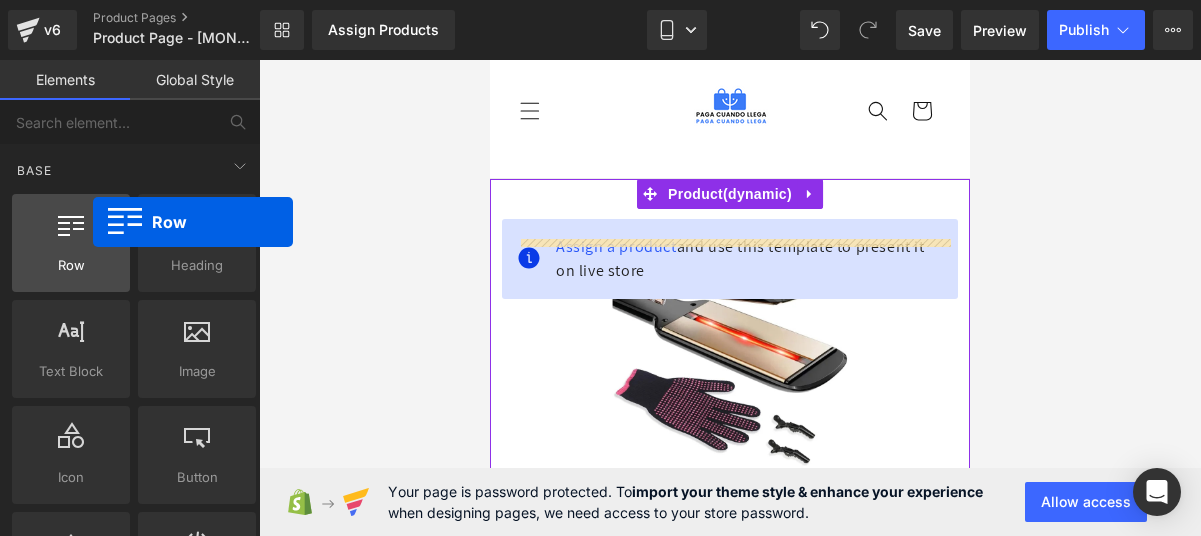 drag, startPoint x: 106, startPoint y: 264, endPoint x: 96, endPoint y: 220, distance: 45.122055 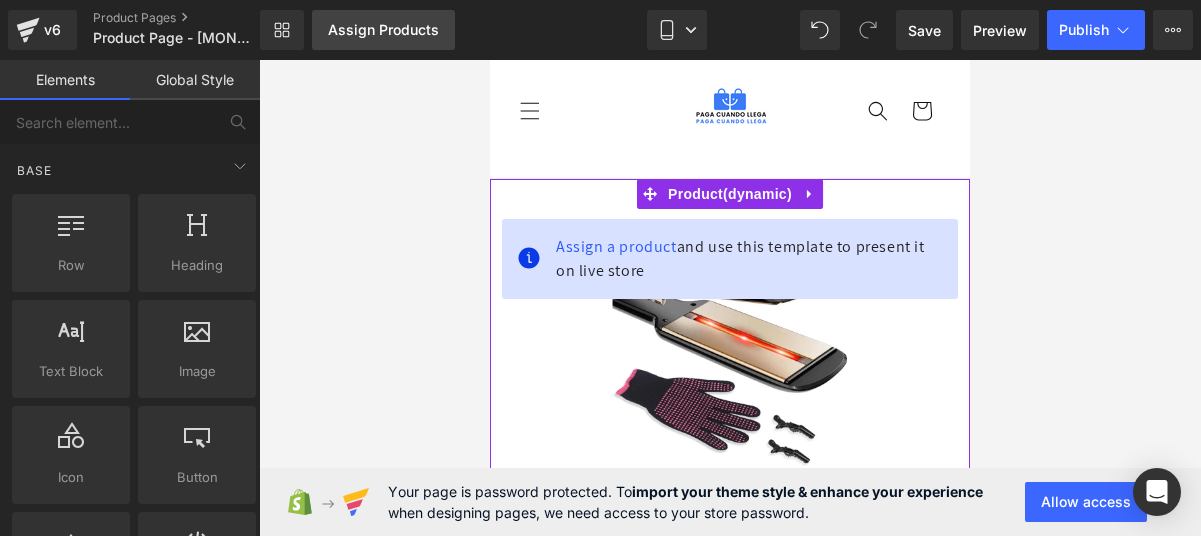 click on "Assign Products" at bounding box center [383, 30] 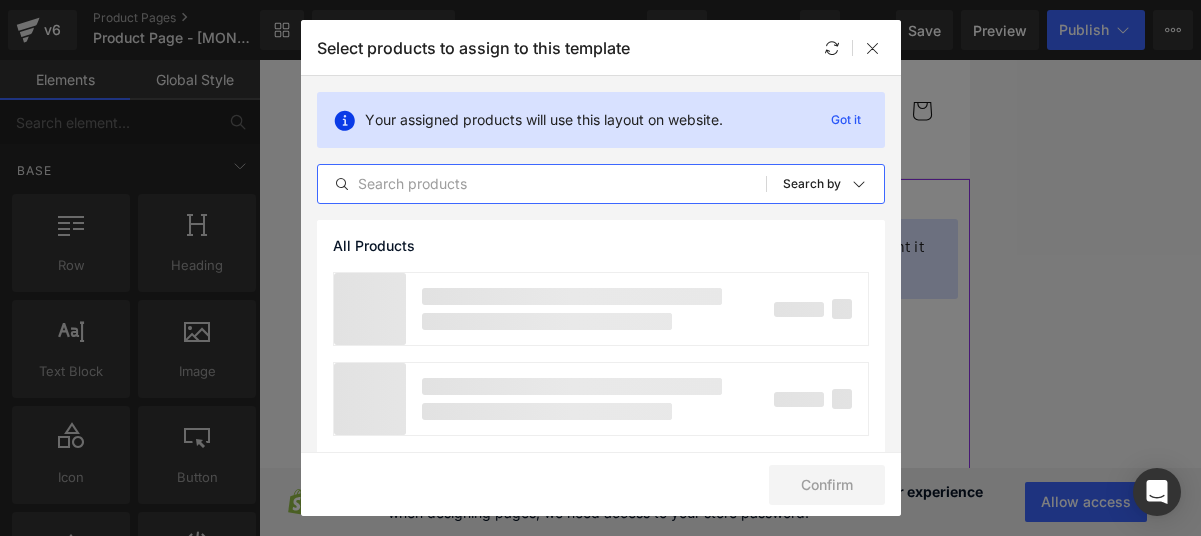 click at bounding box center (542, 184) 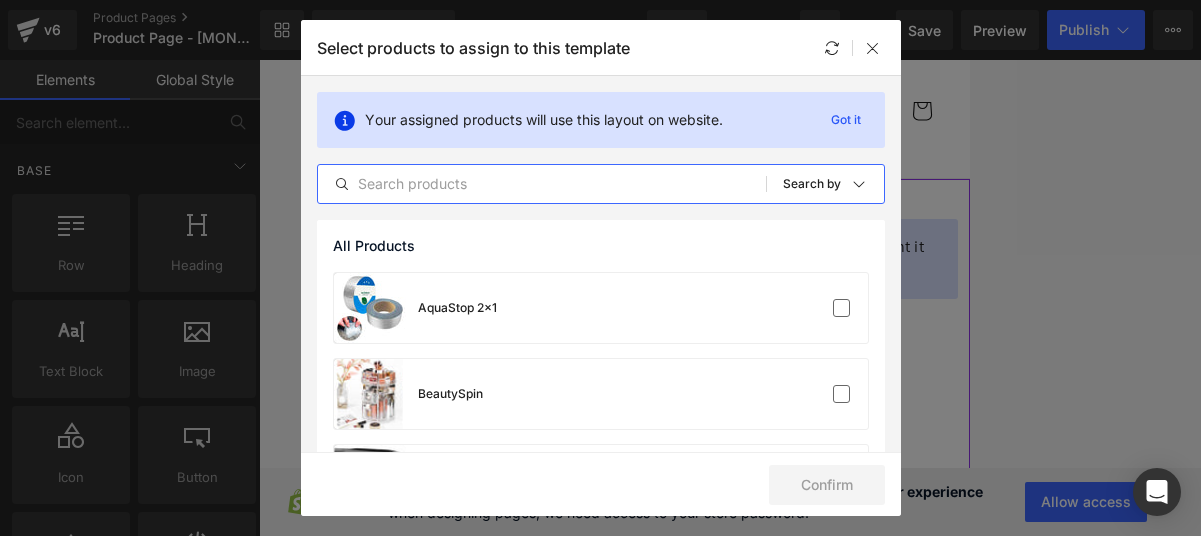 type on "r" 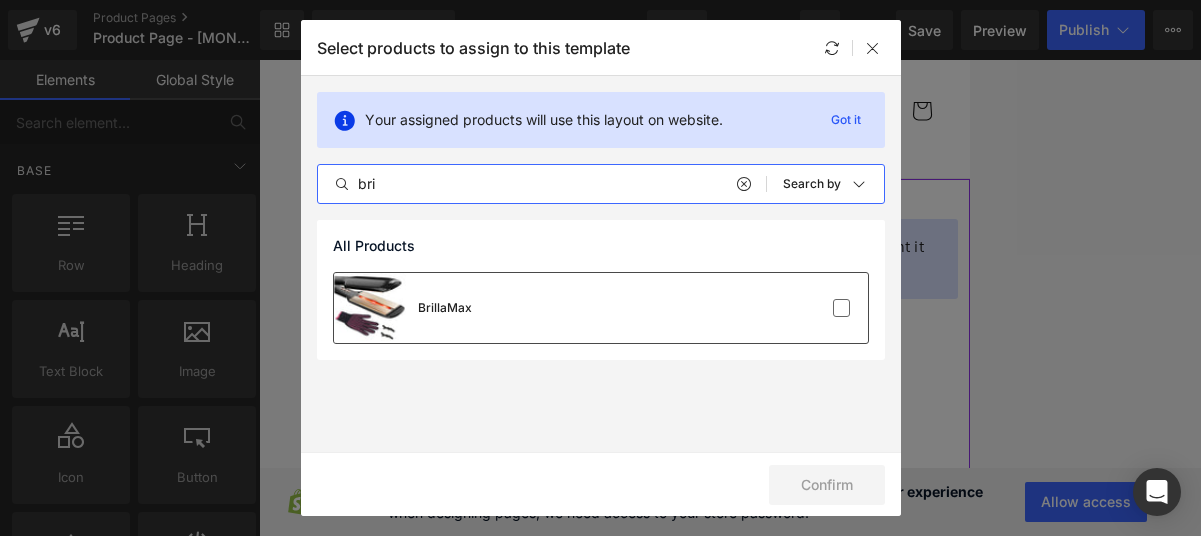 type on "bri" 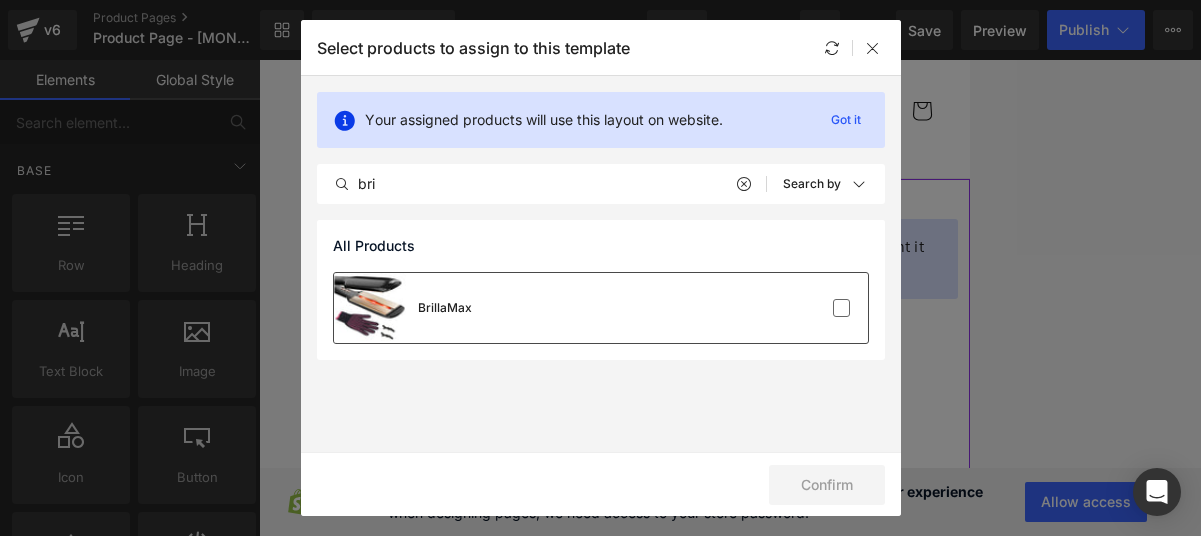 click on "BrillaMax" at bounding box center [601, 308] 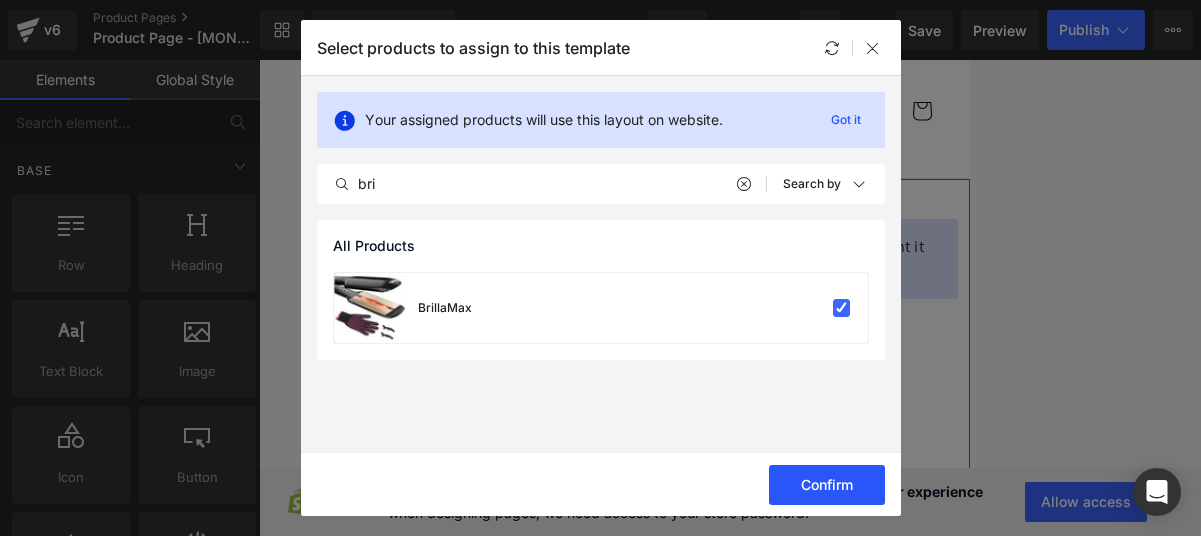 click on "Confirm" at bounding box center [827, 485] 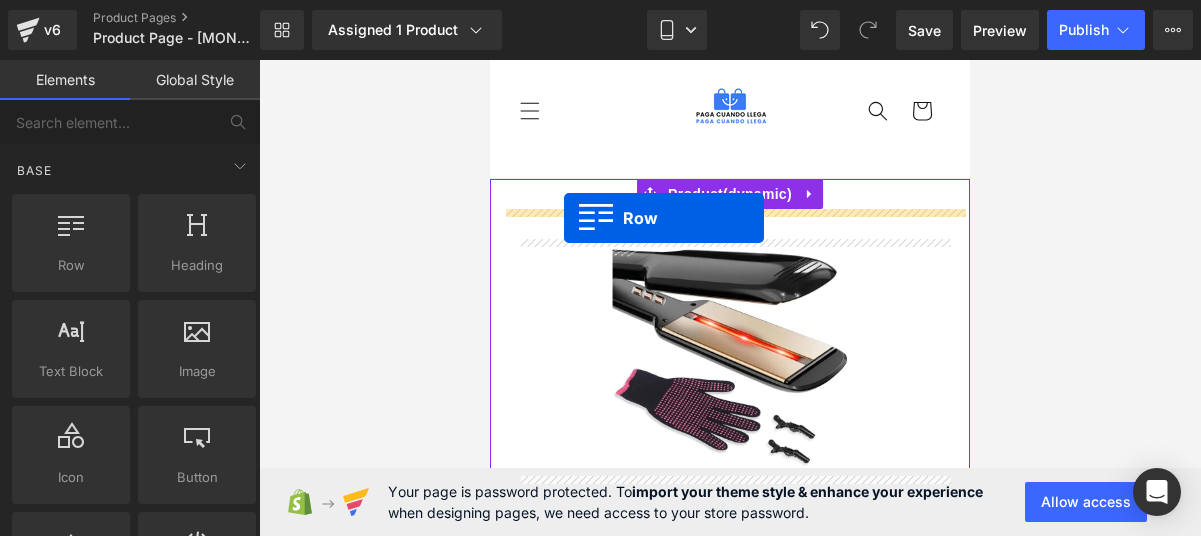 drag, startPoint x: 595, startPoint y: 313, endPoint x: 563, endPoint y: 218, distance: 100.2447 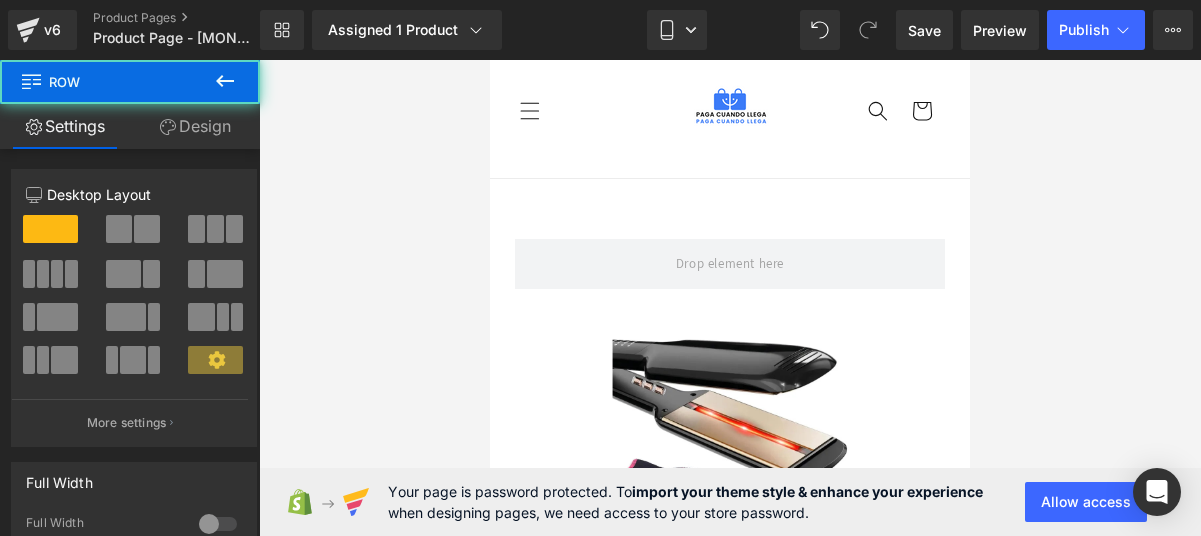 click 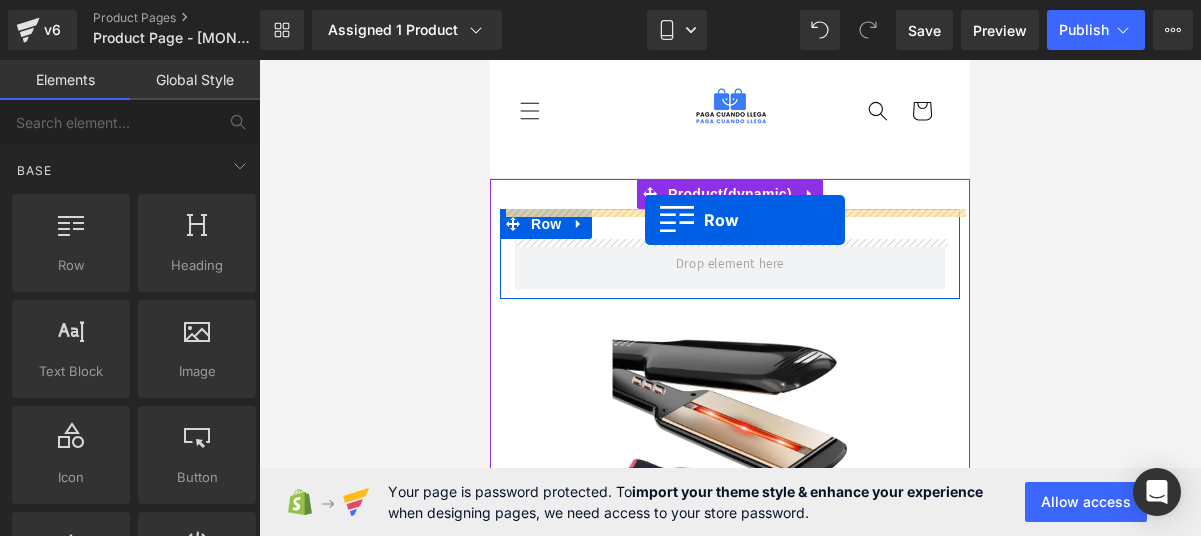 drag, startPoint x: 596, startPoint y: 301, endPoint x: 645, endPoint y: 220, distance: 94.66784 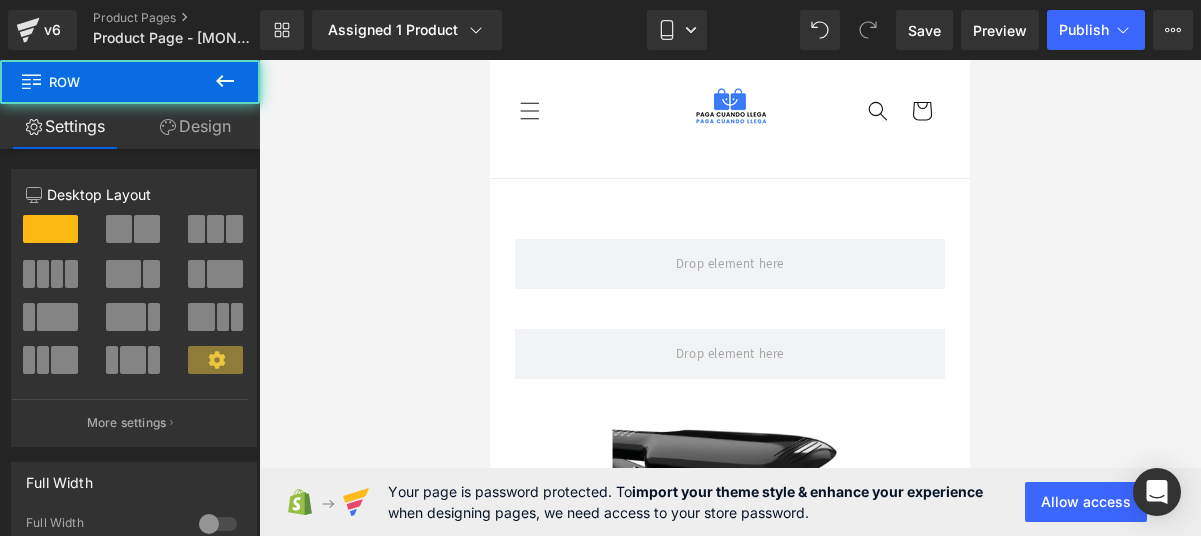 click 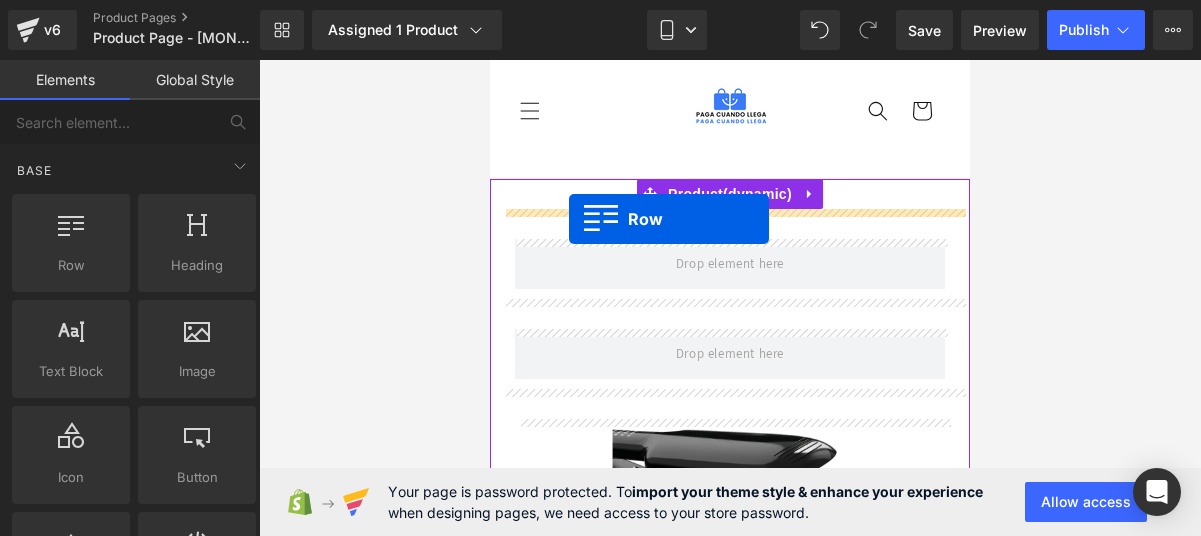 drag, startPoint x: 572, startPoint y: 309, endPoint x: 569, endPoint y: 219, distance: 90.04999 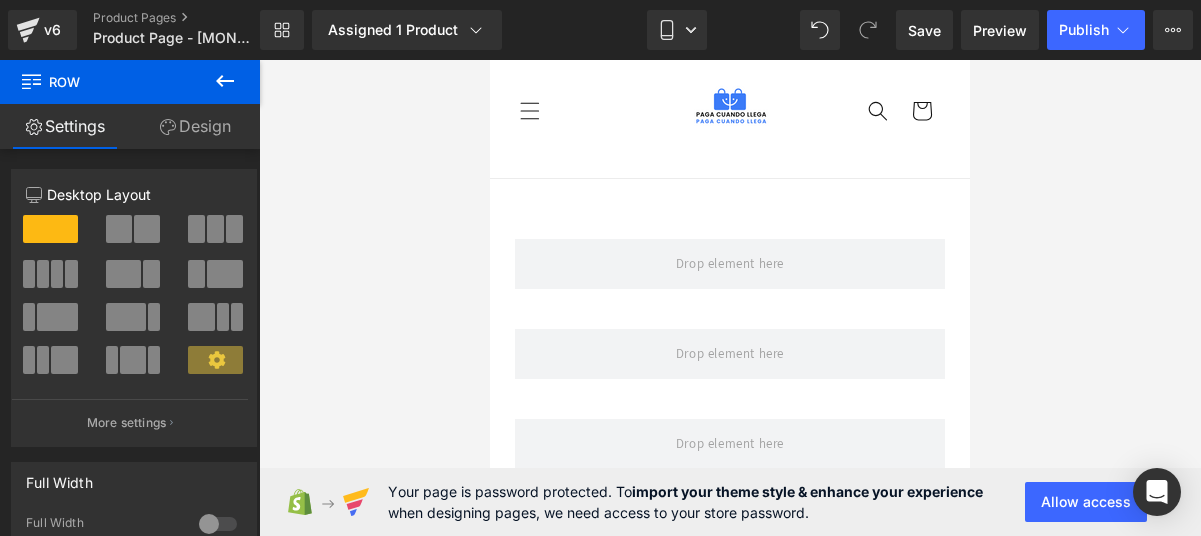 click 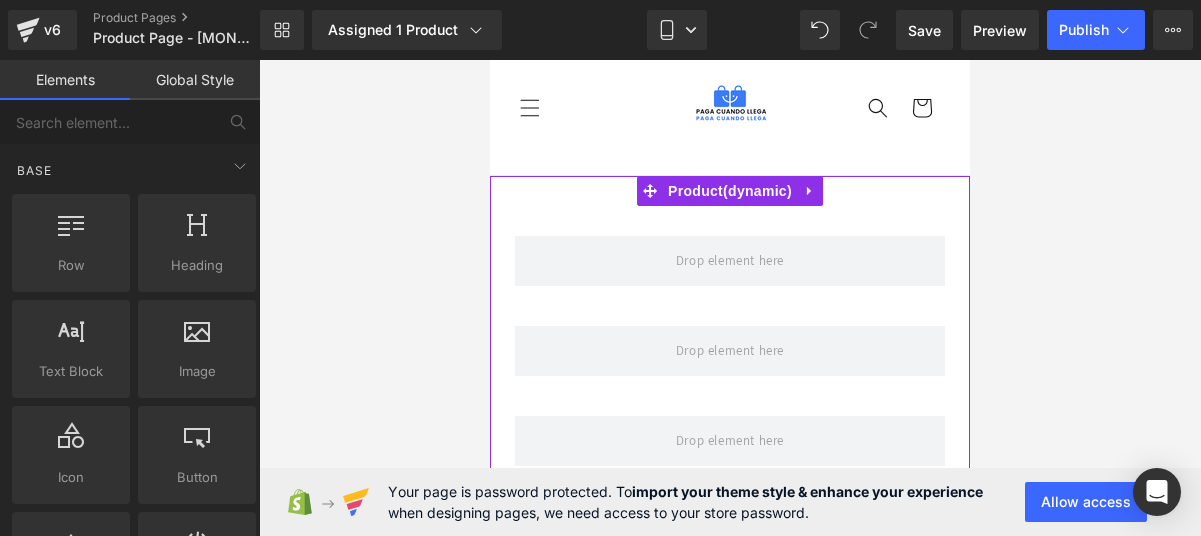 scroll, scrollTop: 47, scrollLeft: 0, axis: vertical 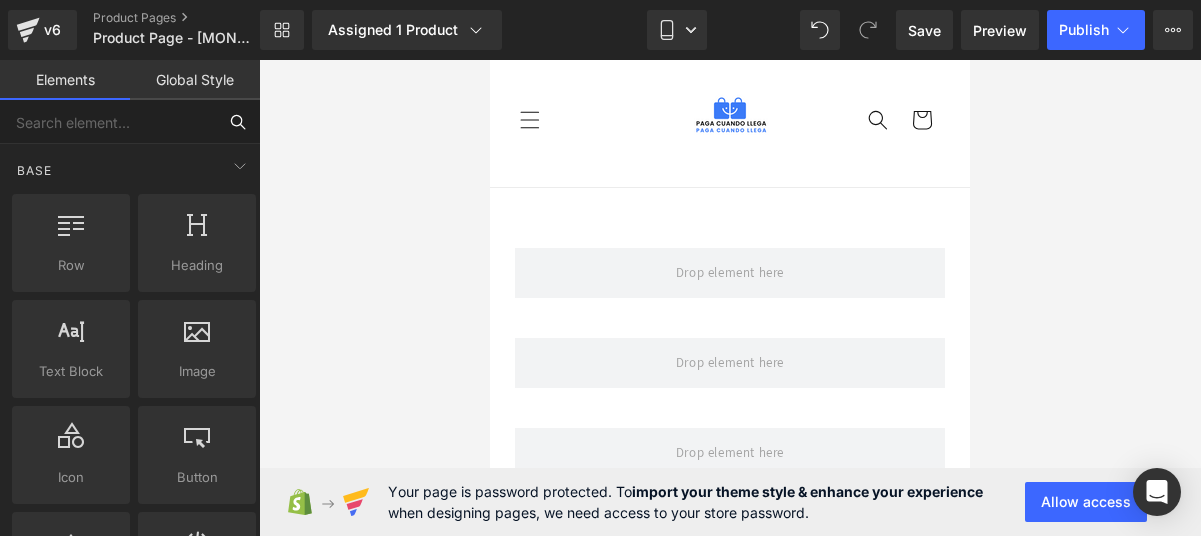 click at bounding box center [108, 122] 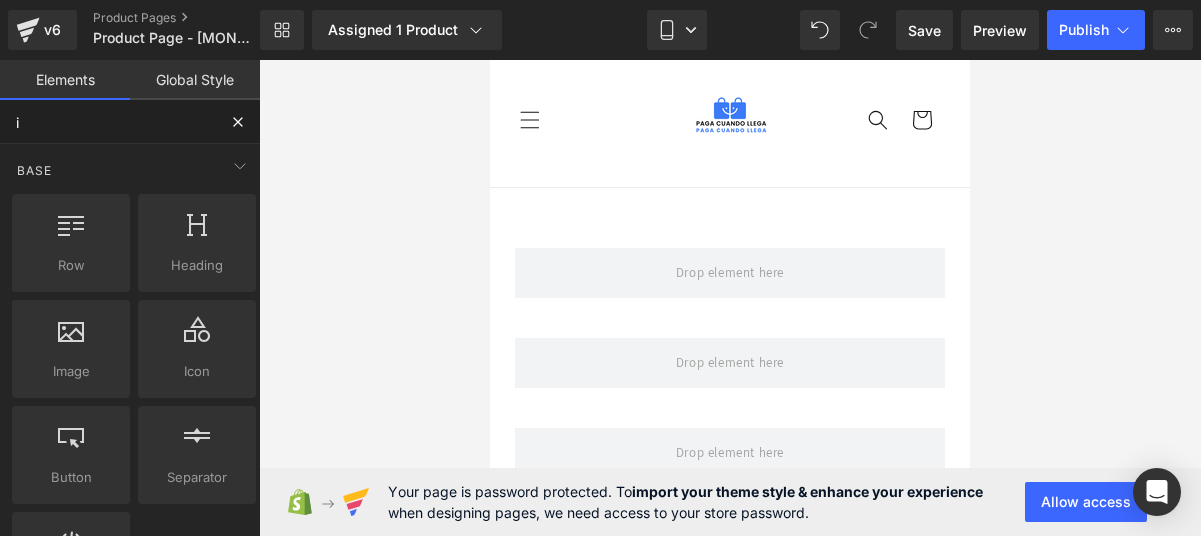 type on "ic" 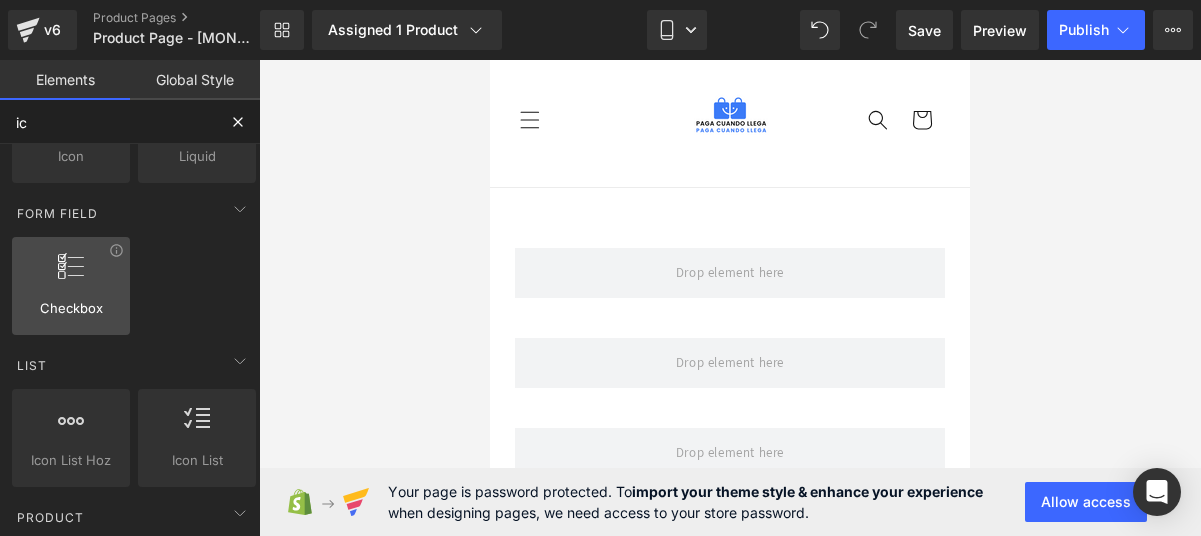 scroll, scrollTop: 110, scrollLeft: 0, axis: vertical 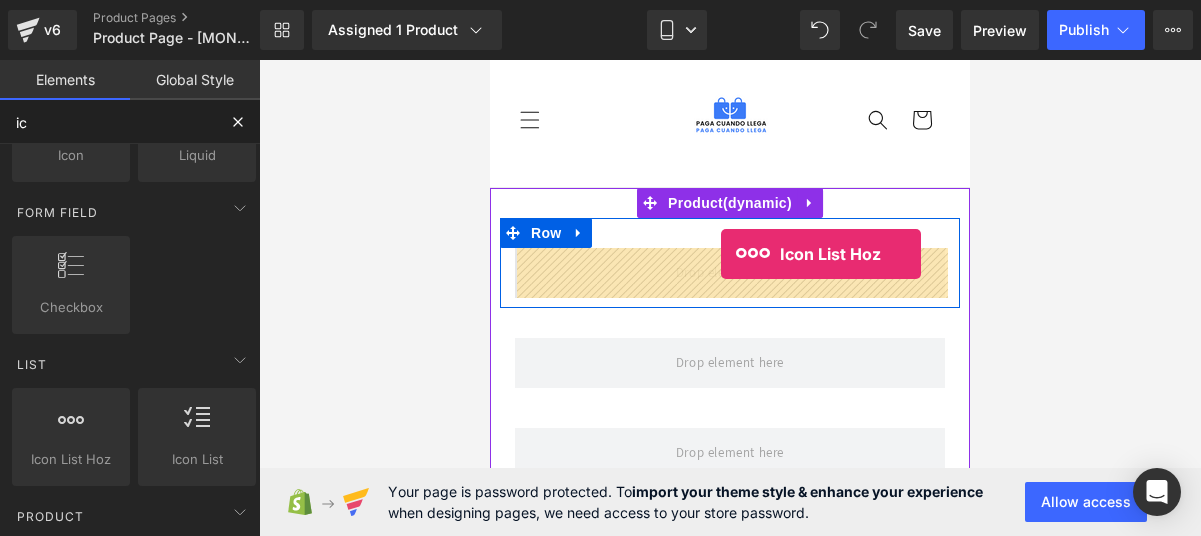 drag, startPoint x: 550, startPoint y: 492, endPoint x: 721, endPoint y: 253, distance: 293.8741 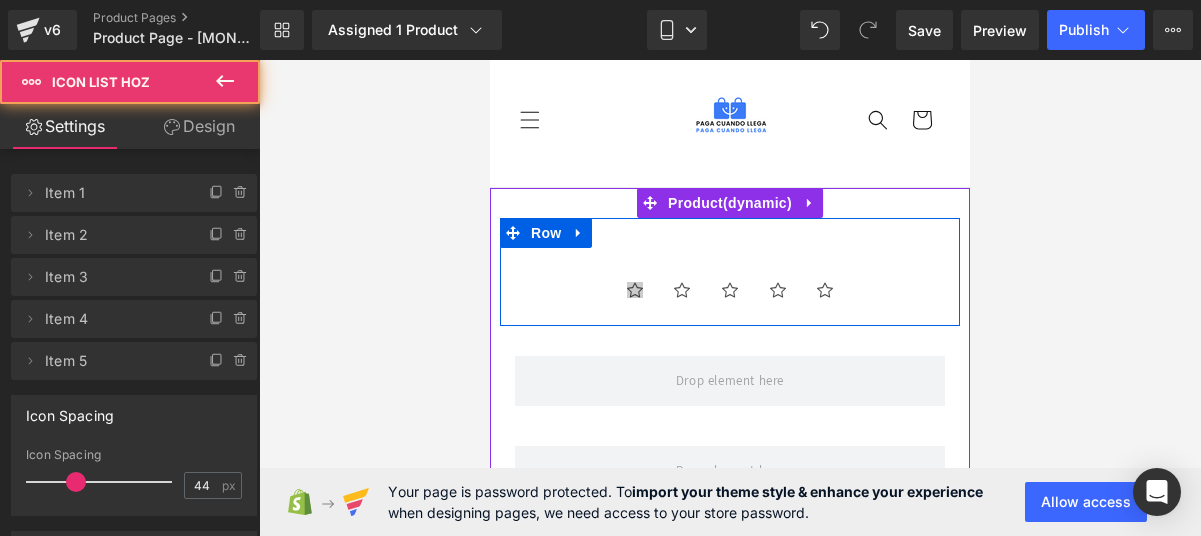 click on "Icon" at bounding box center (635, 293) 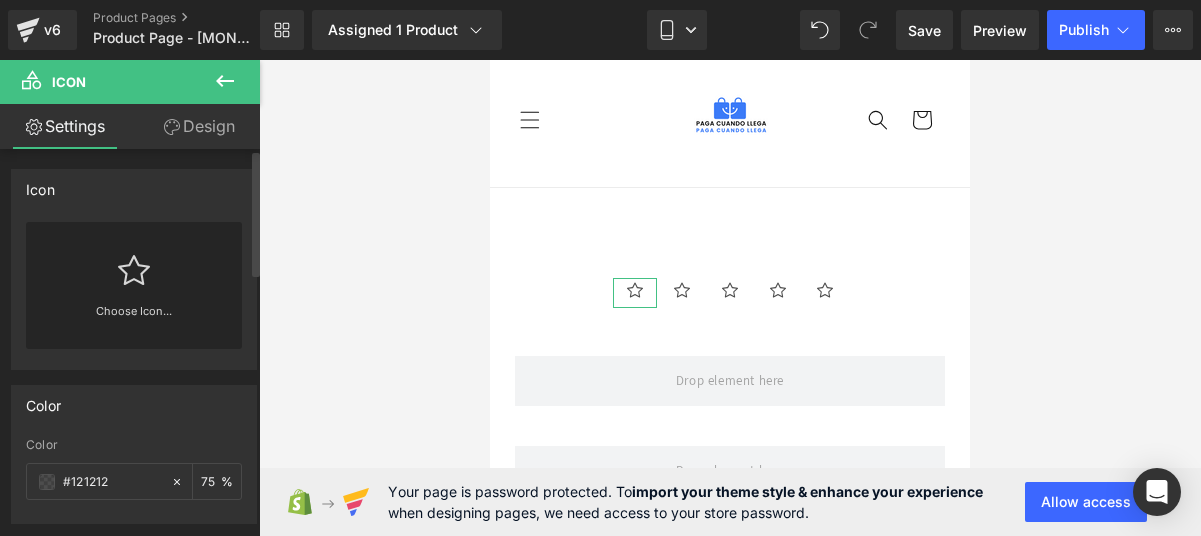 click on "Choose Icon..." at bounding box center (134, 285) 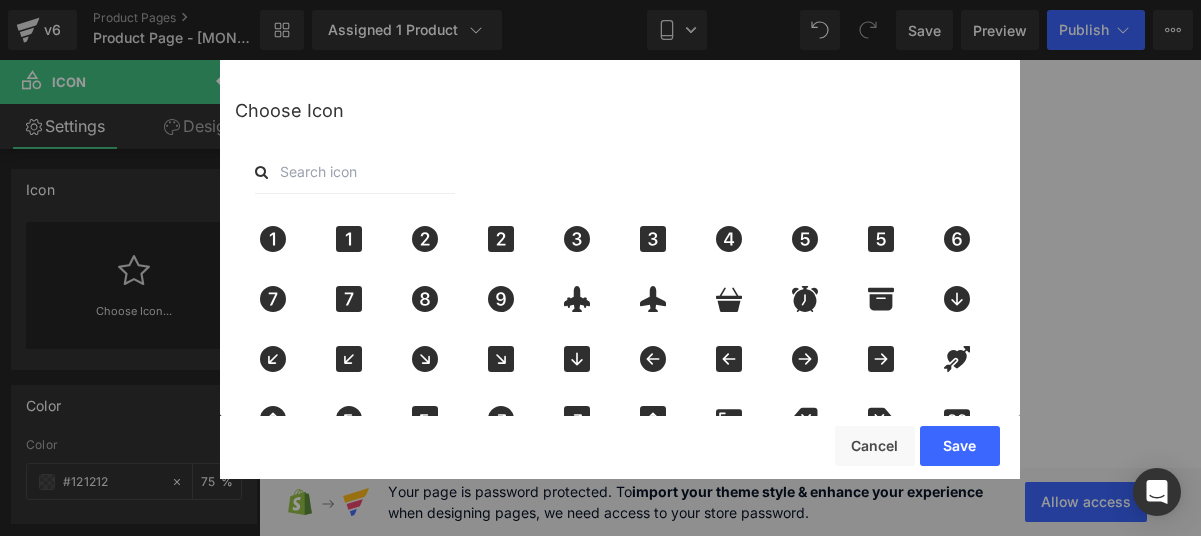 click at bounding box center (355, 172) 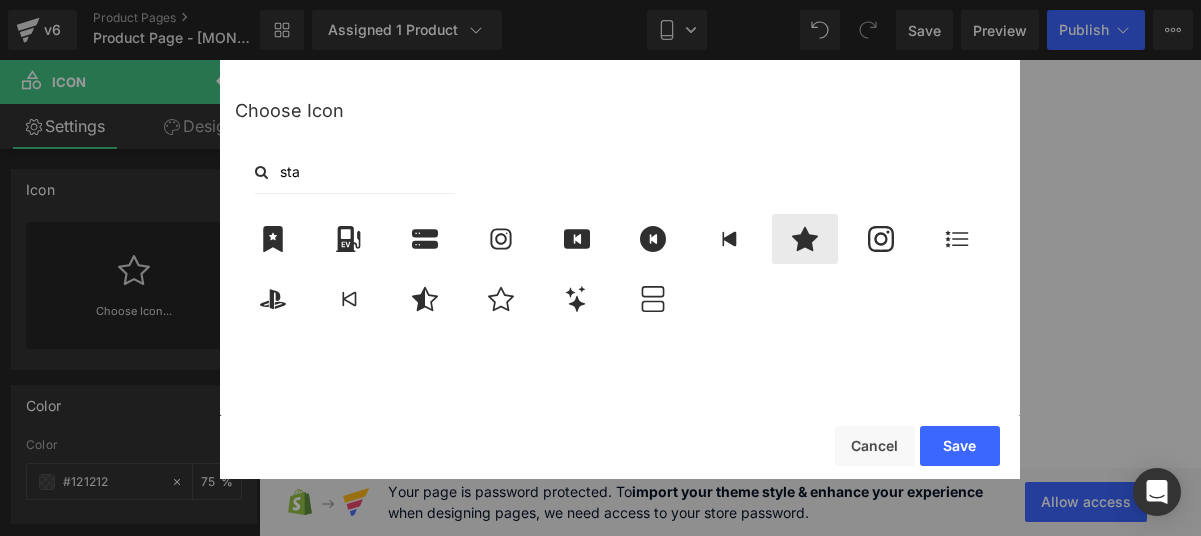click 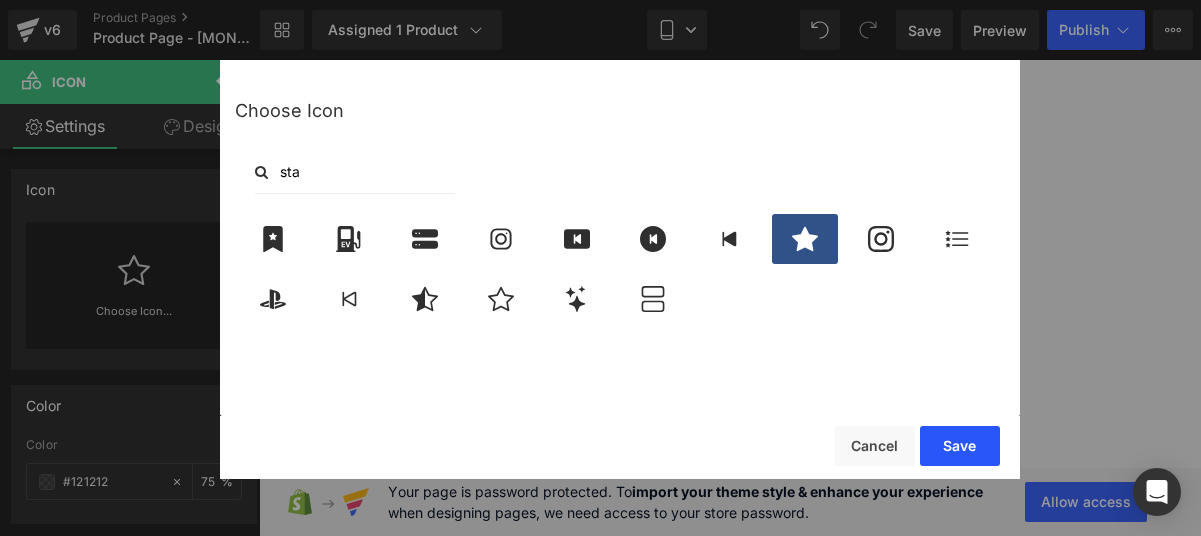 click on "Save" at bounding box center (960, 446) 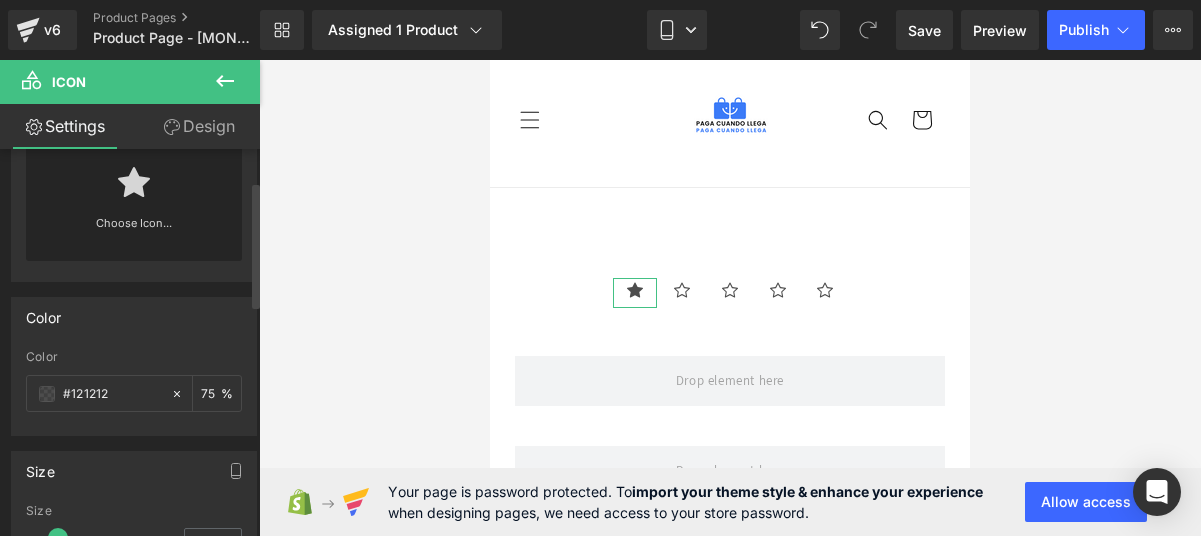 scroll, scrollTop: 98, scrollLeft: 0, axis: vertical 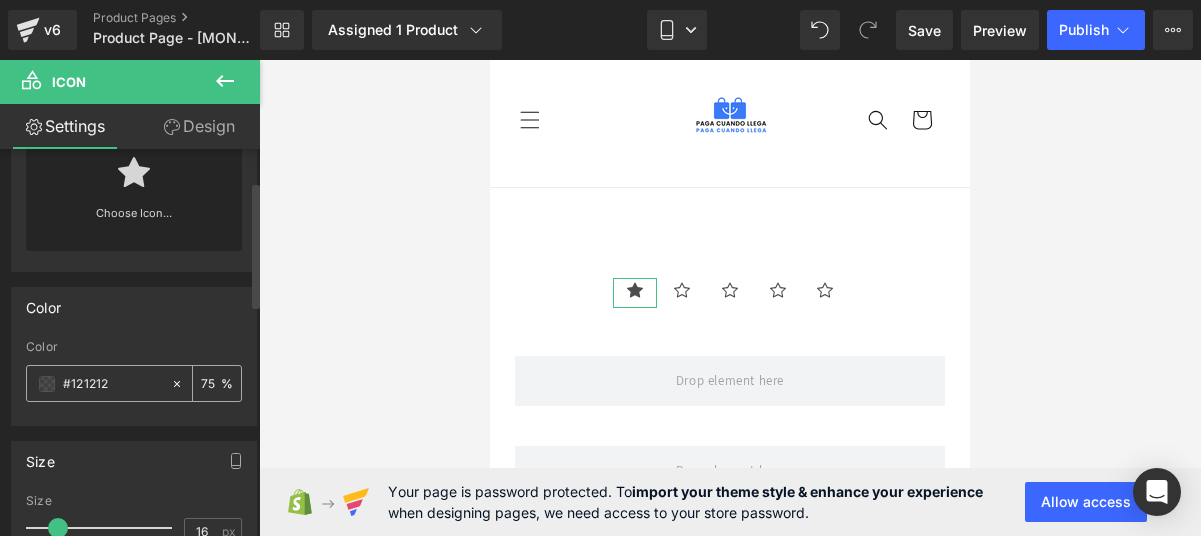 click at bounding box center [47, 384] 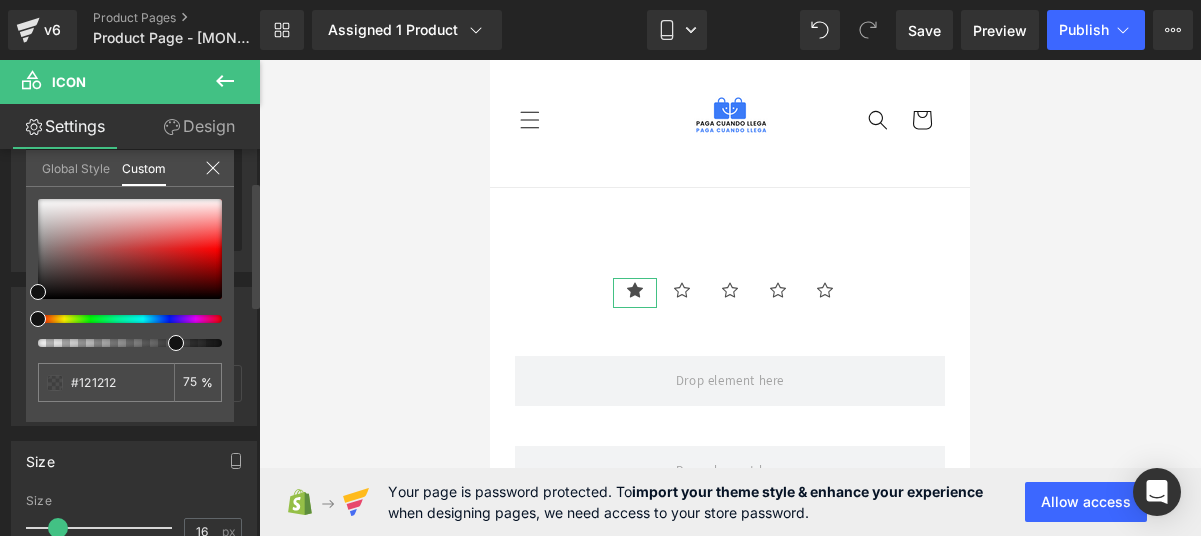 type on "#111111" 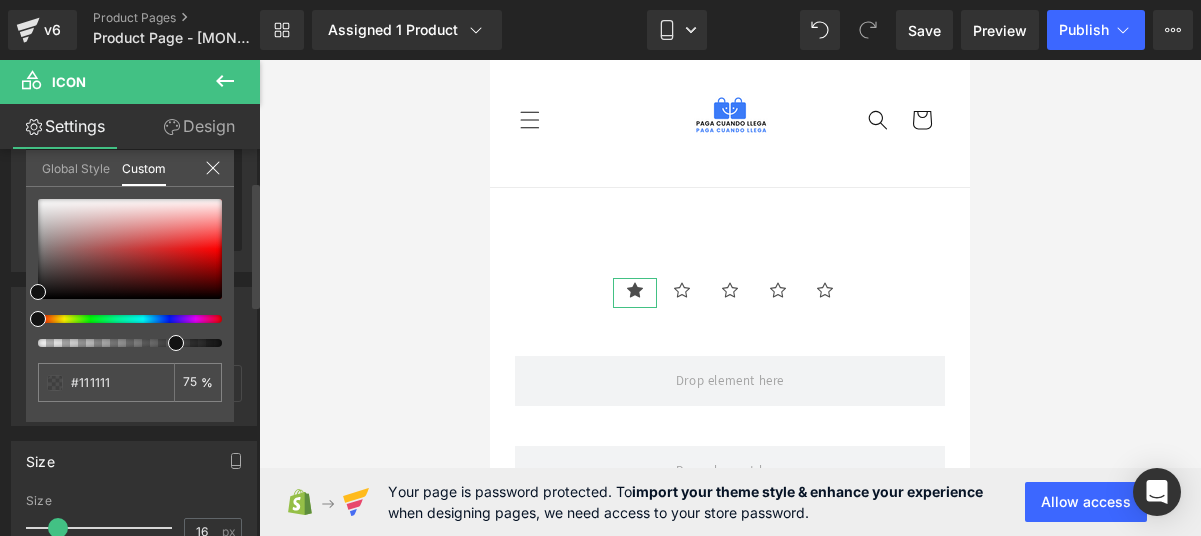 click at bounding box center (122, 319) 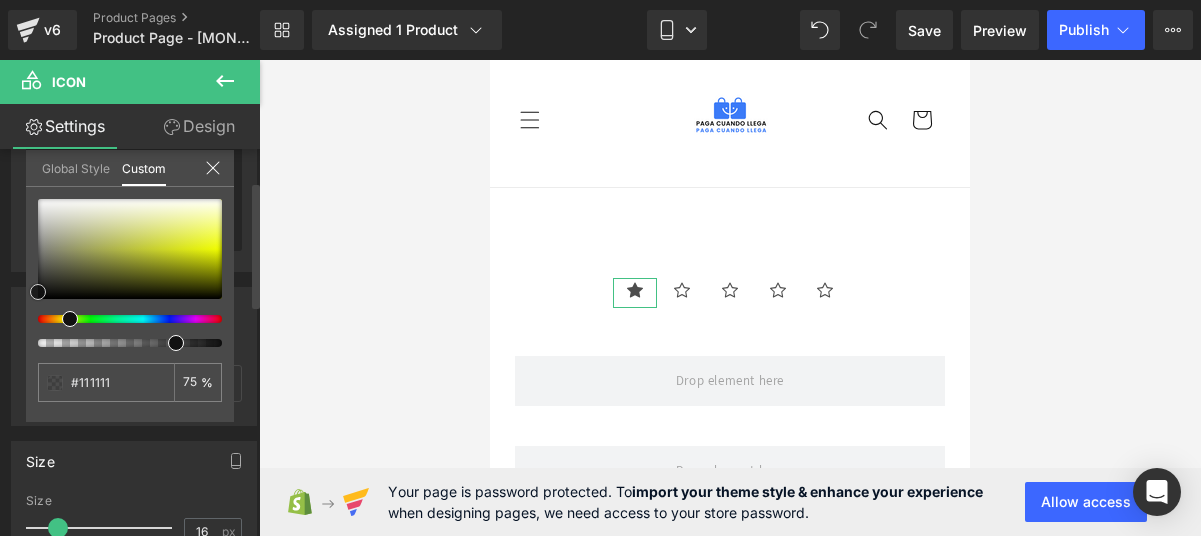 type on "#[HEX]" 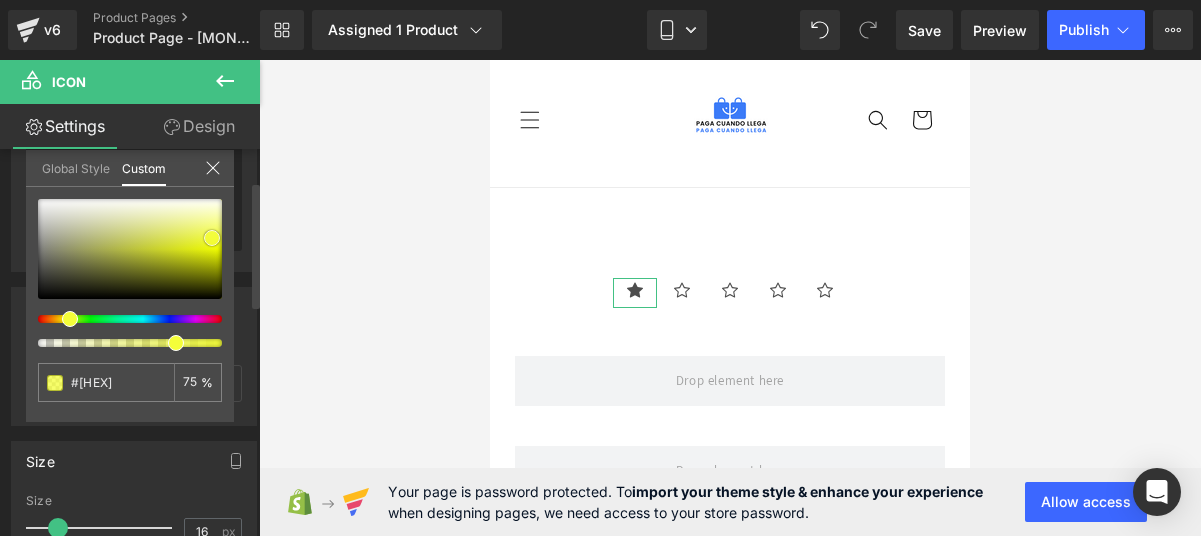 click at bounding box center (130, 249) 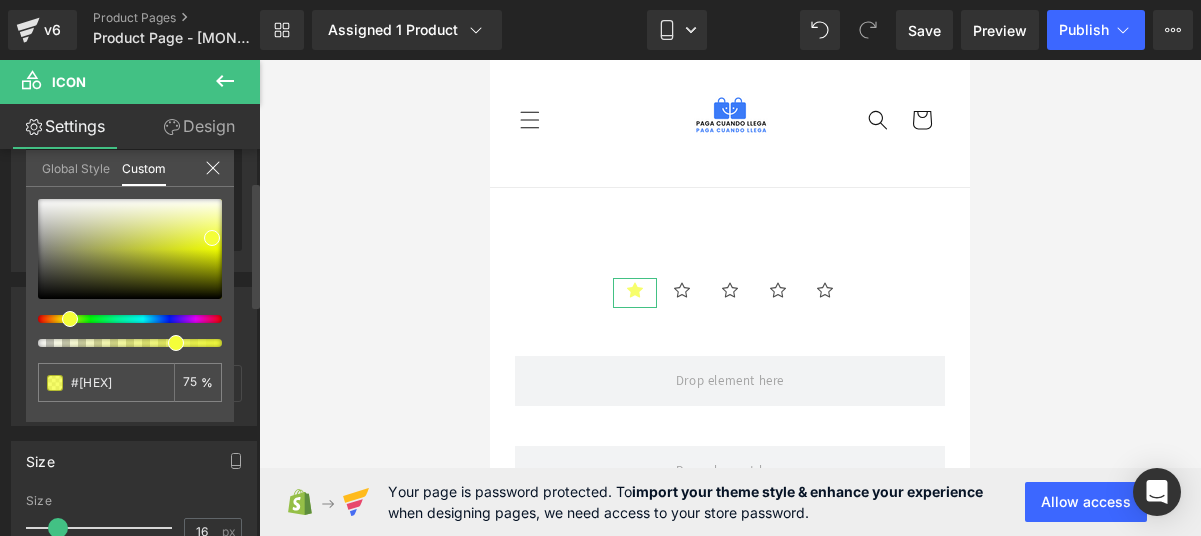 click 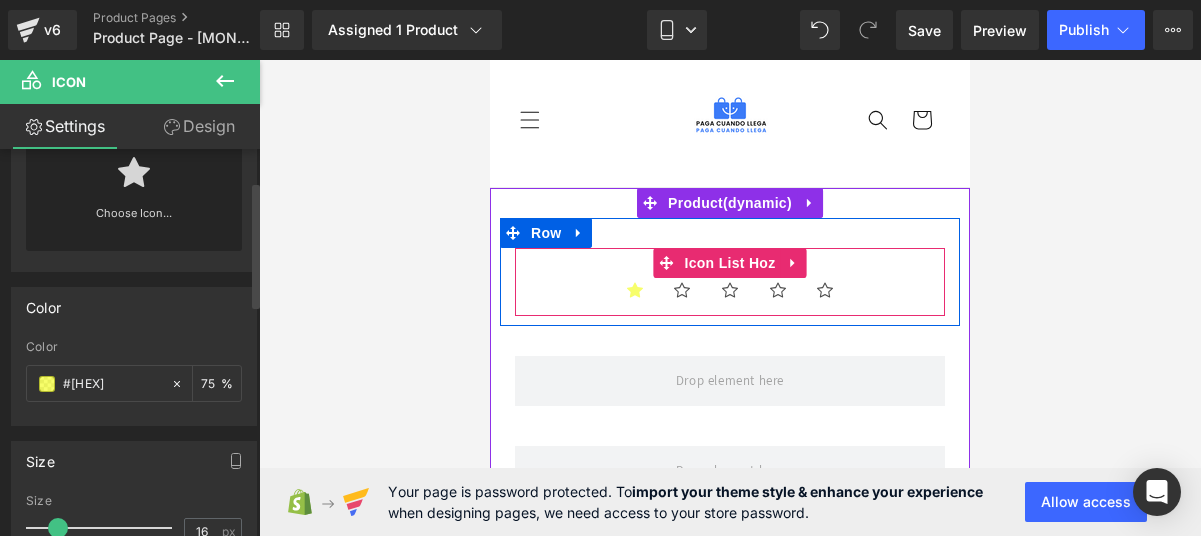 click on "Icon
Icon
Icon
Icon
Icon" at bounding box center (730, 297) 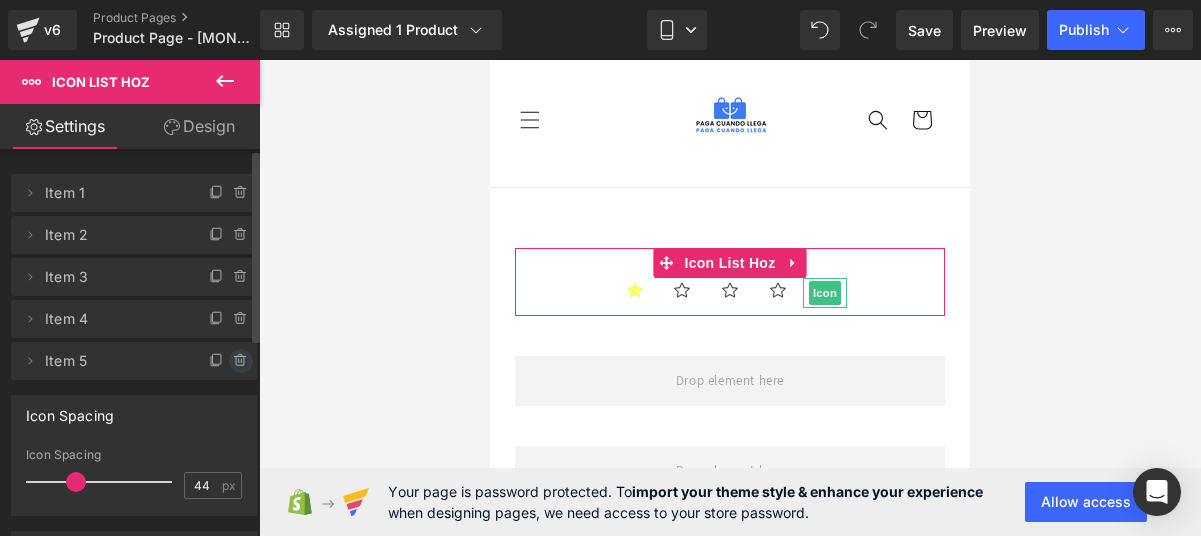 click at bounding box center (241, 361) 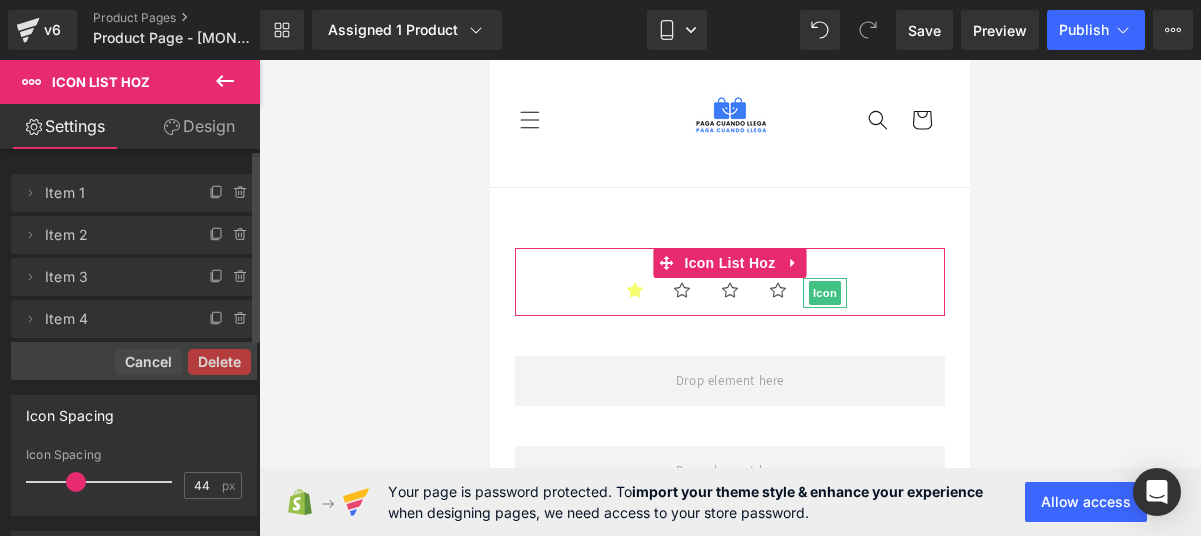 click on "Delete" at bounding box center (219, 362) 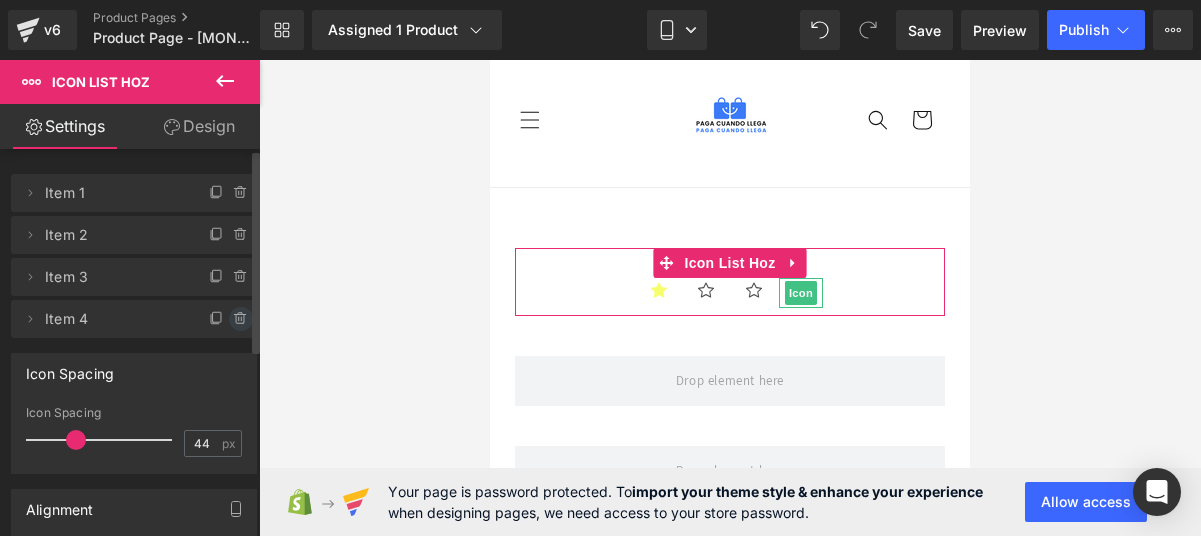 click 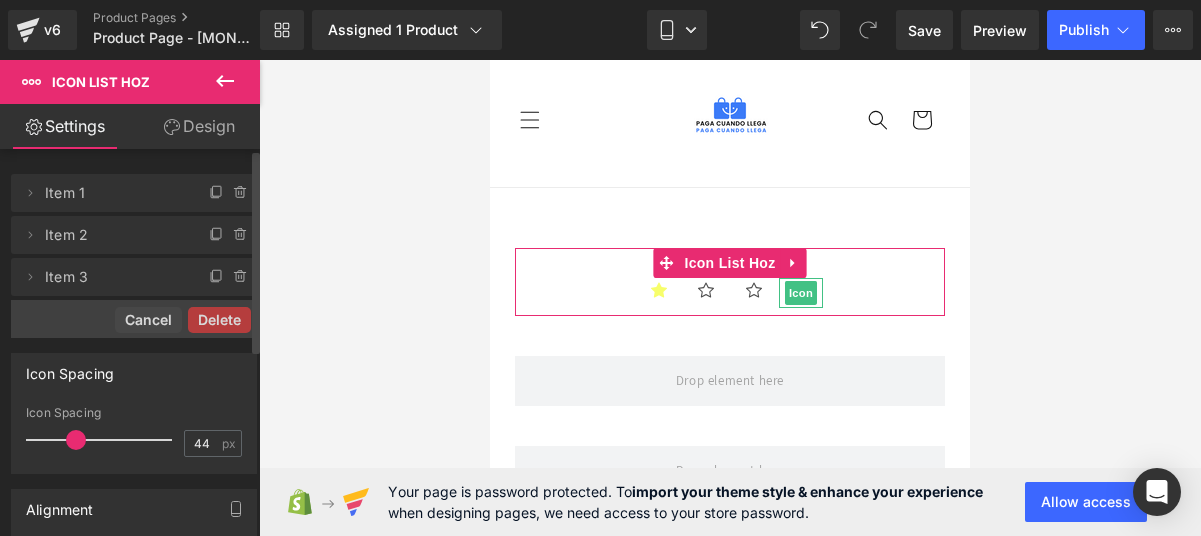 click on "Delete" at bounding box center (219, 320) 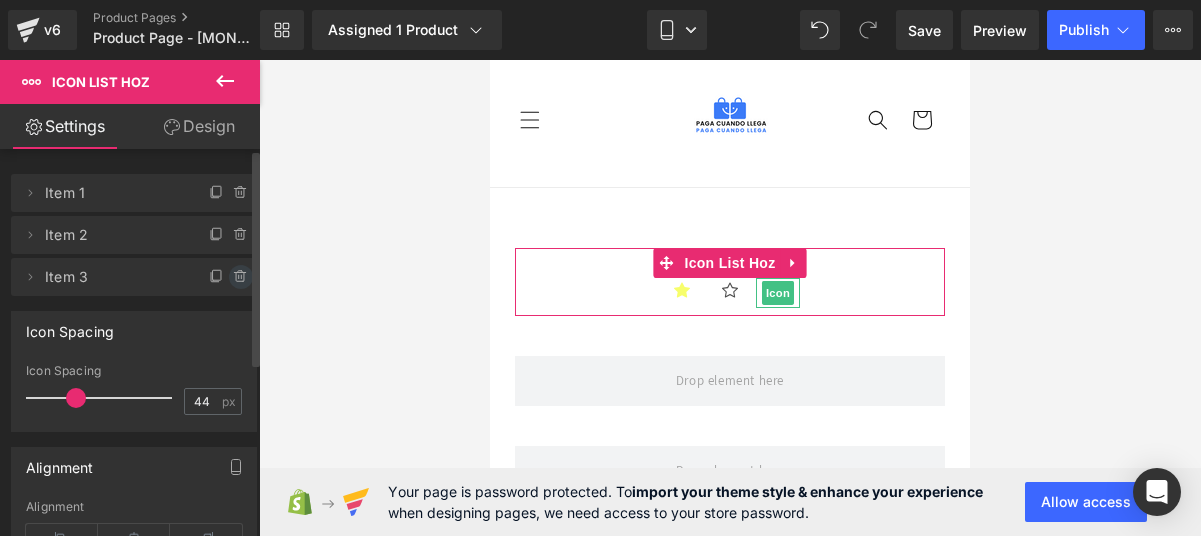 click 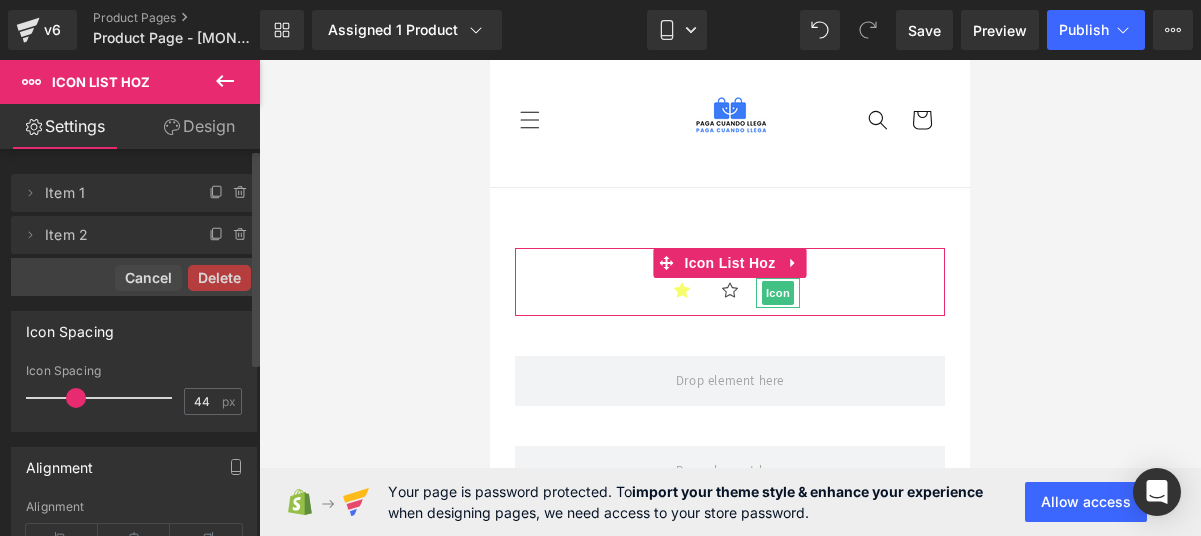 click on "Delete" at bounding box center (219, 278) 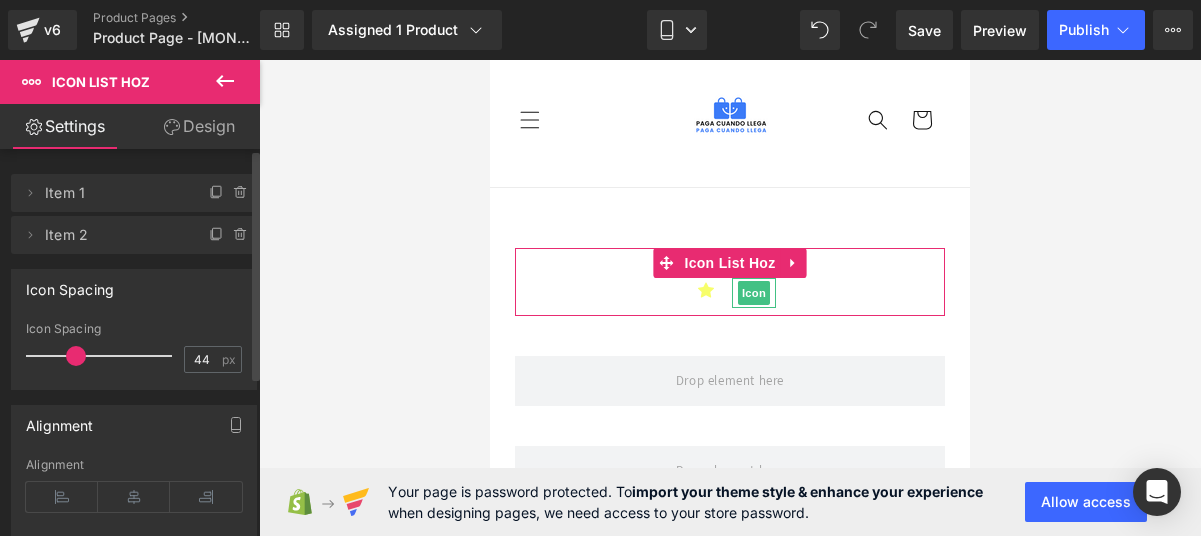 click at bounding box center (231, 228) 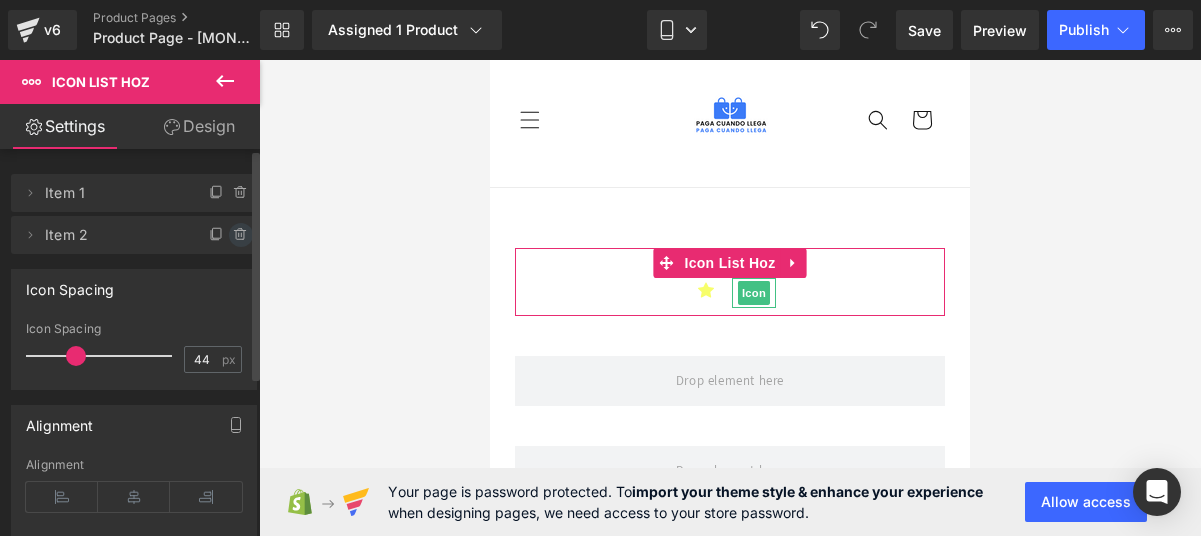 click 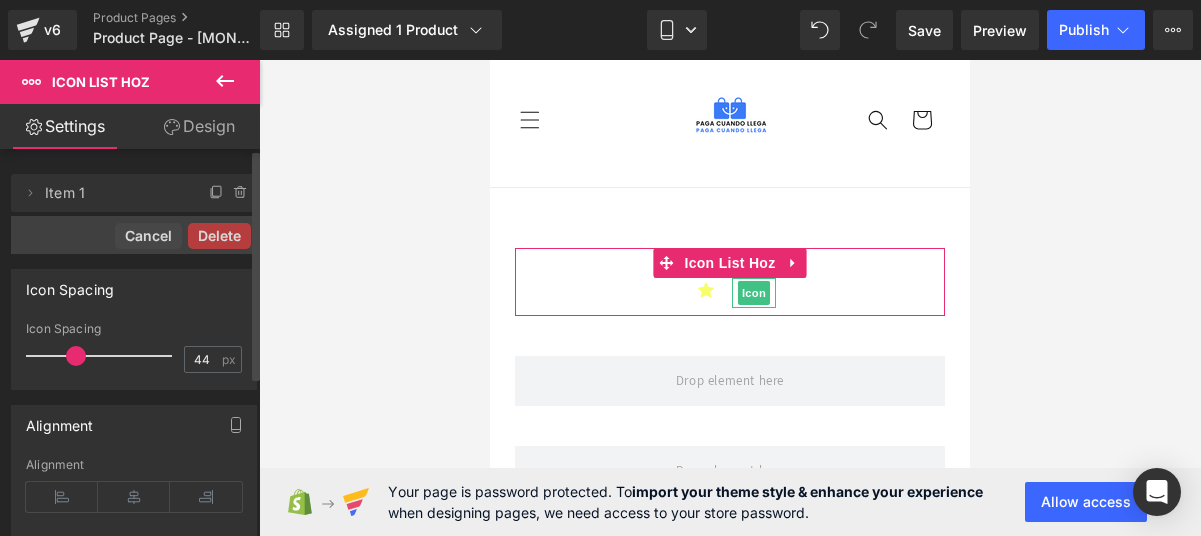 click on "Delete" at bounding box center (219, 236) 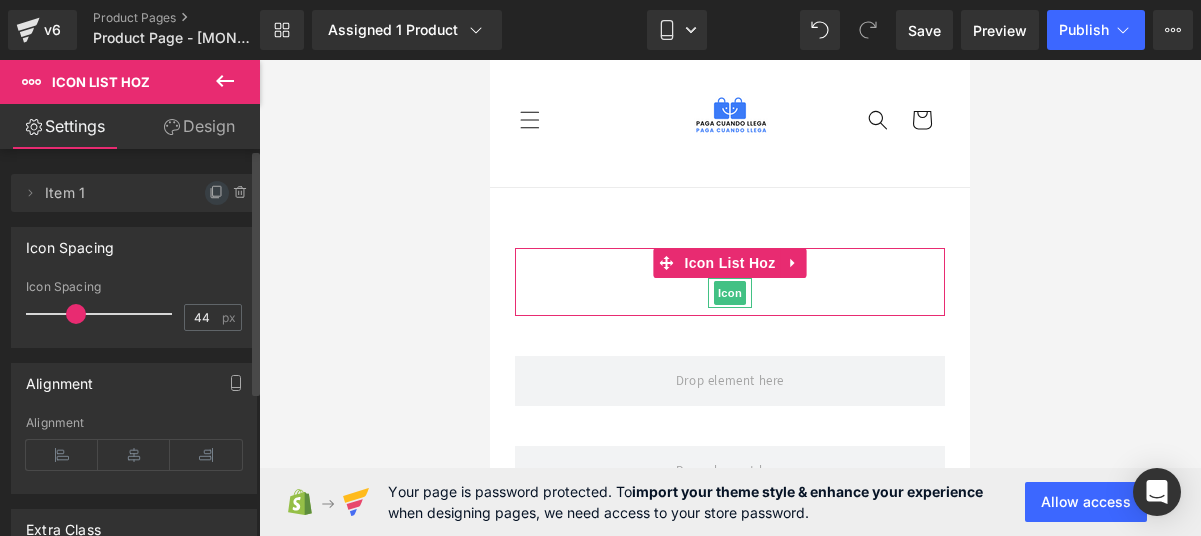 click 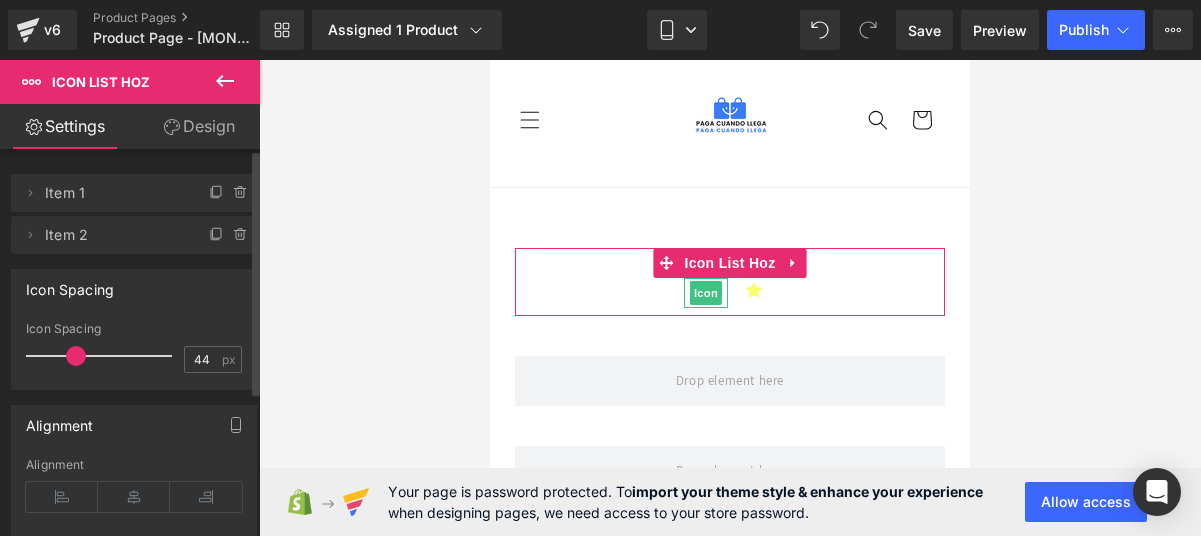 click 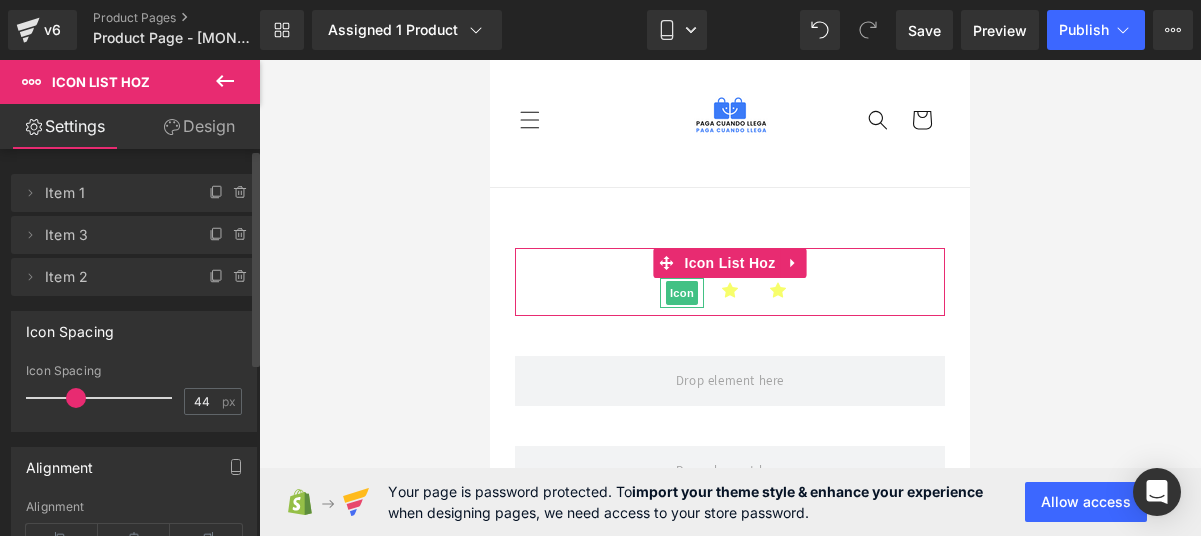click 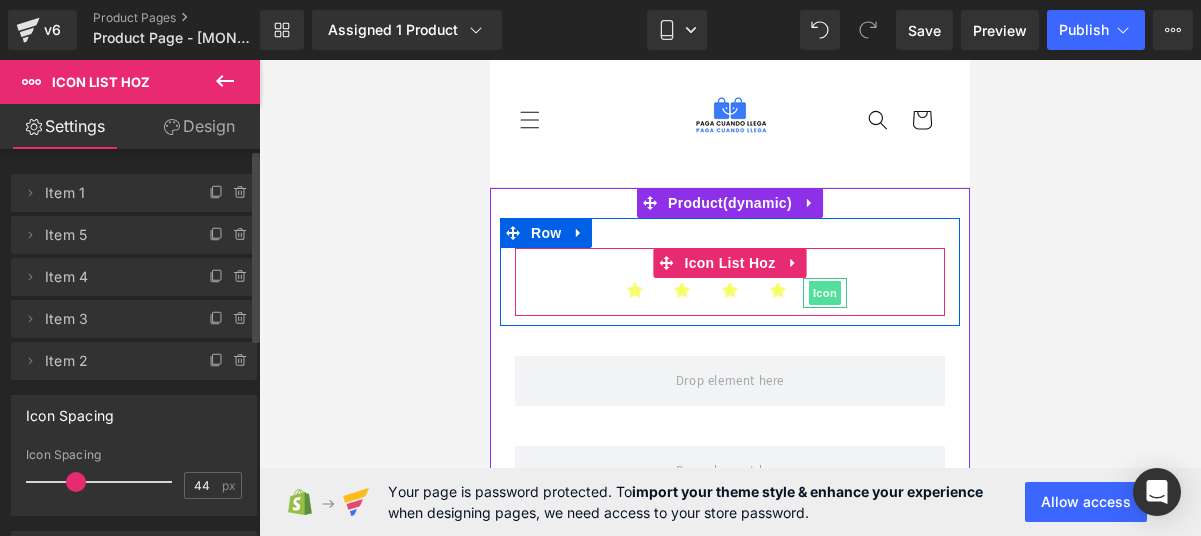 click on "Icon" at bounding box center [825, 293] 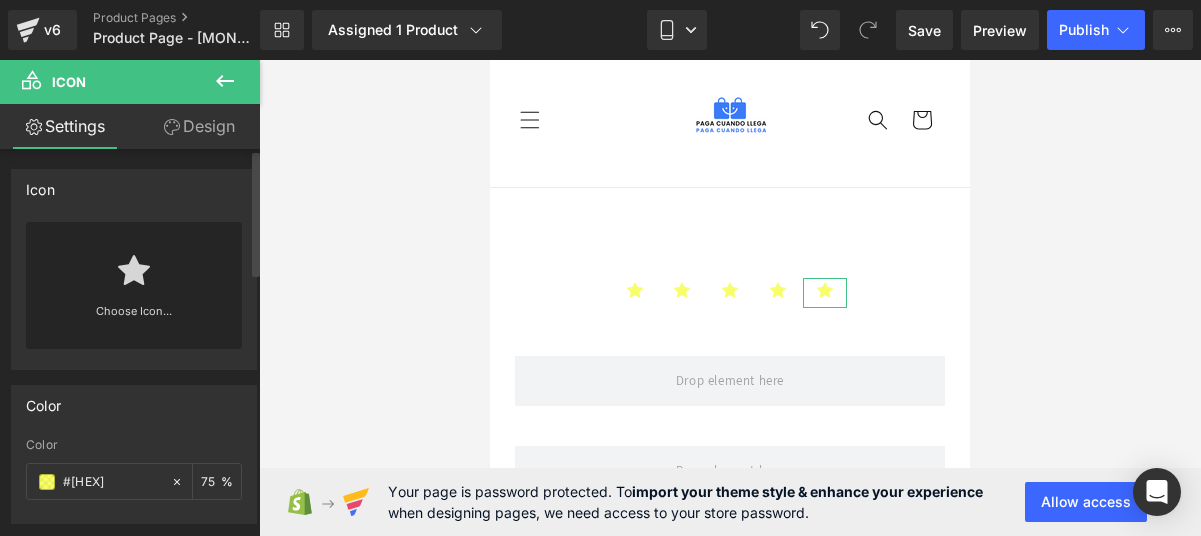 click on "Choose Icon..." at bounding box center [134, 285] 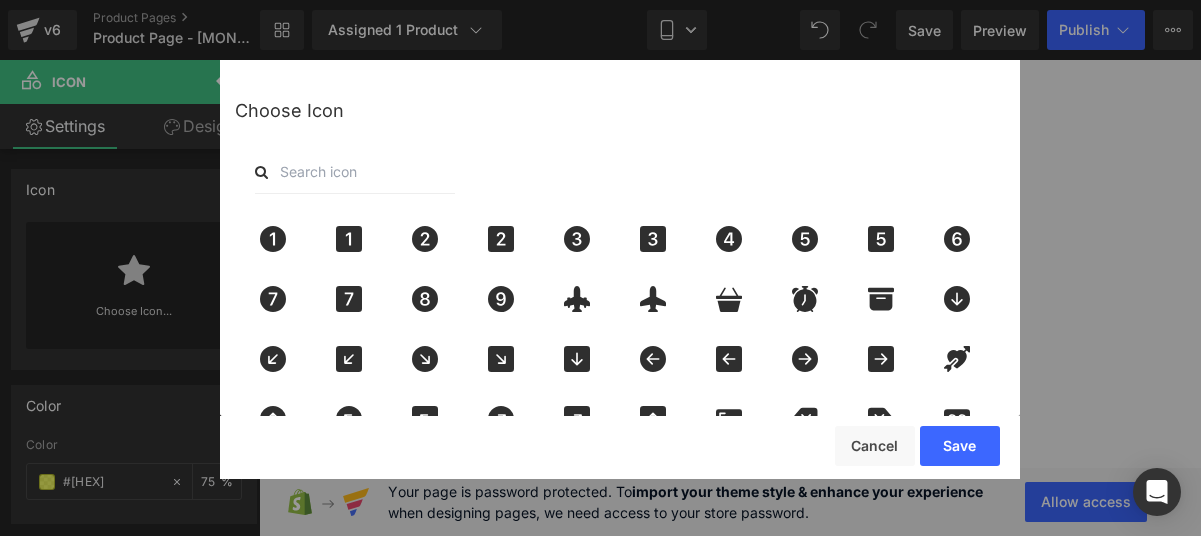 click at bounding box center (355, 172) 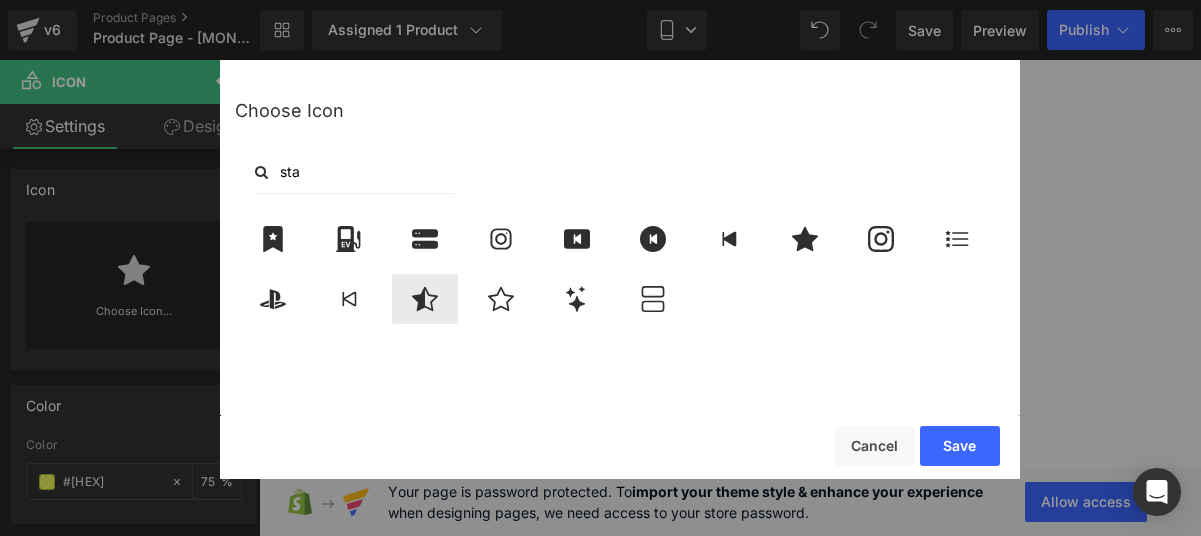 click at bounding box center [425, 299] 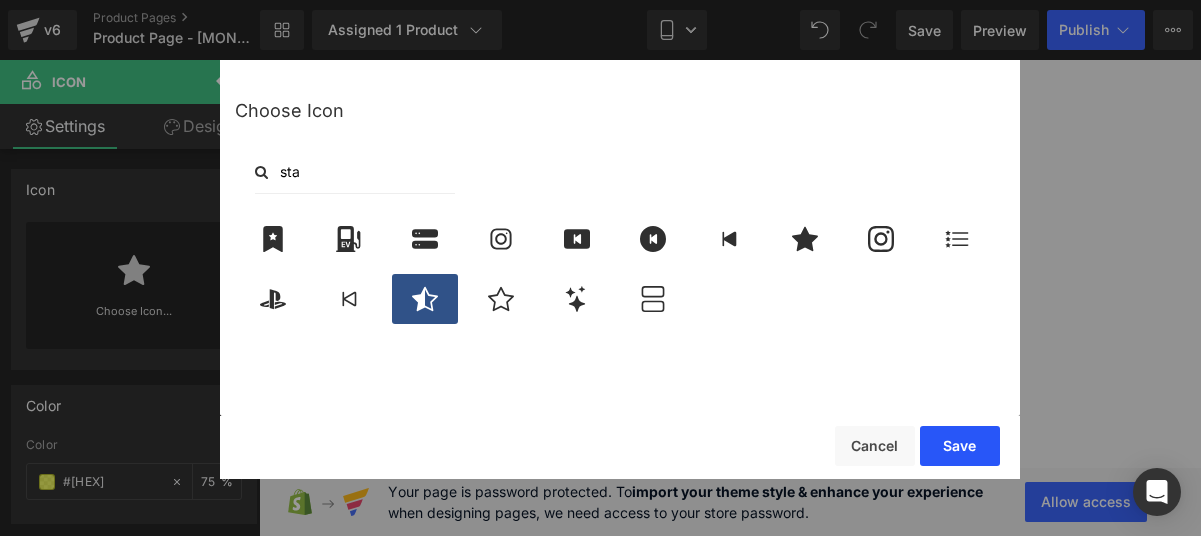 click on "Save" at bounding box center (960, 446) 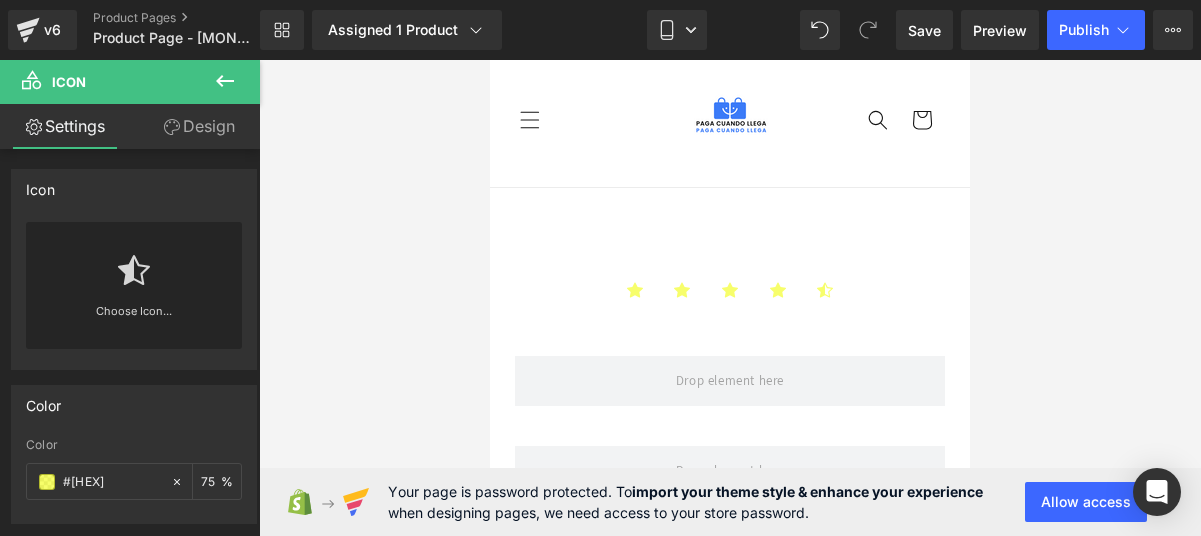 click 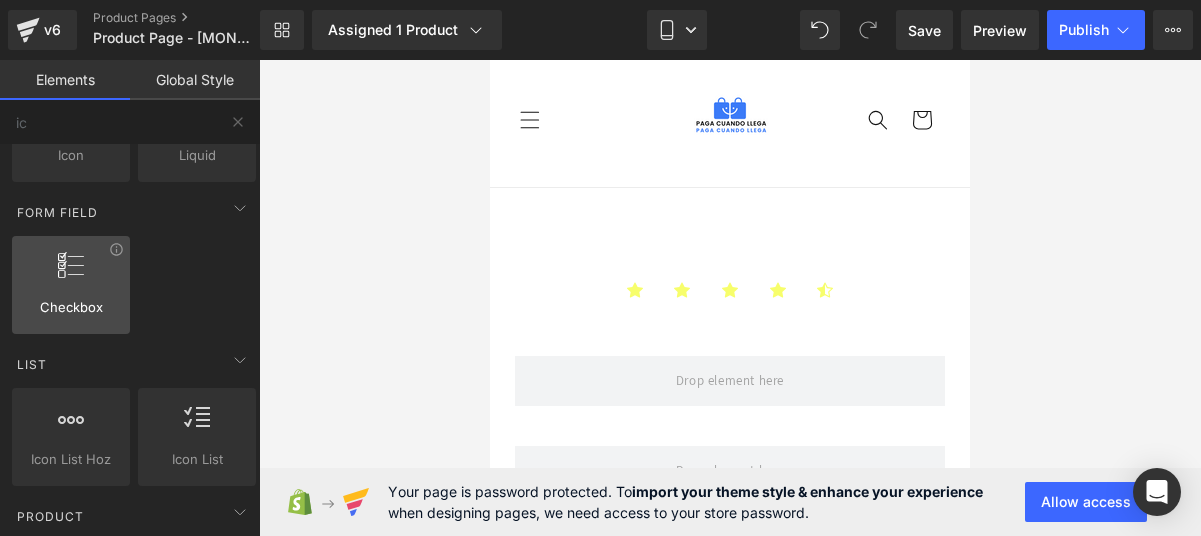 scroll, scrollTop: 0, scrollLeft: 0, axis: both 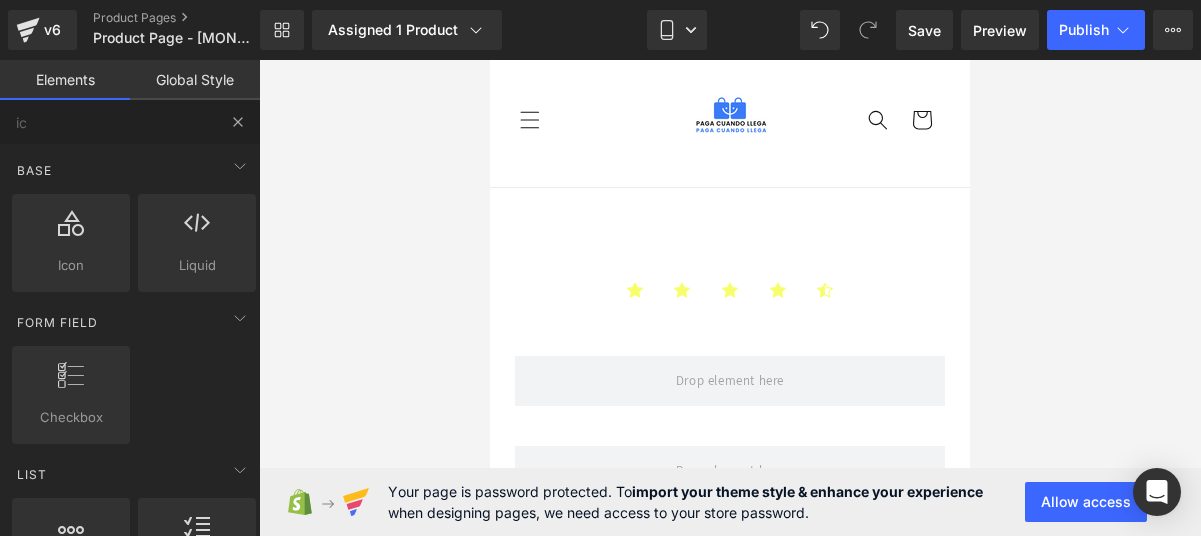 type 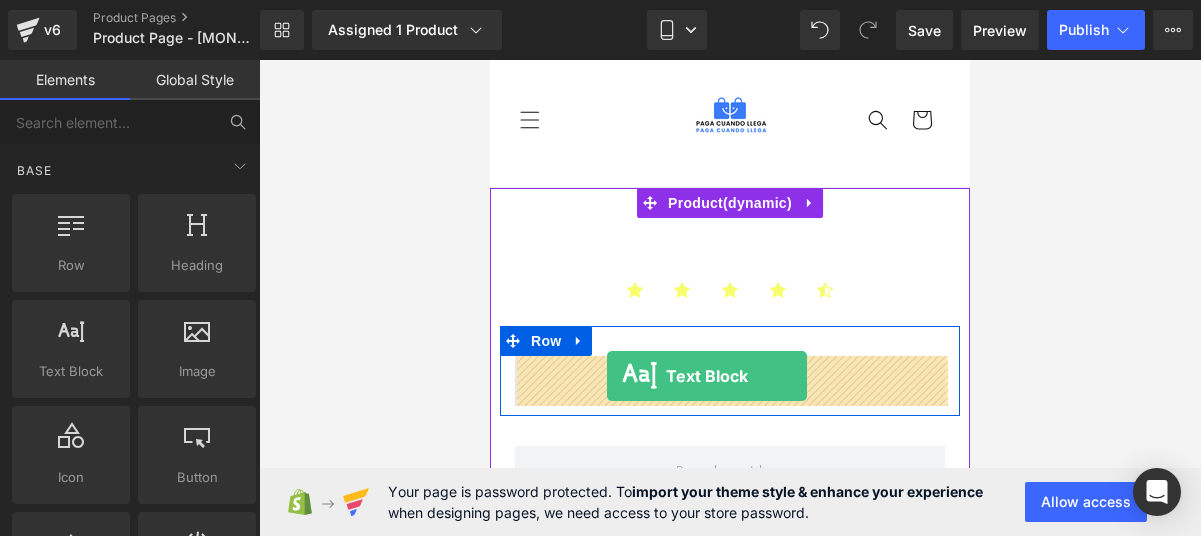 drag, startPoint x: 592, startPoint y: 419, endPoint x: 606, endPoint y: 378, distance: 43.32436 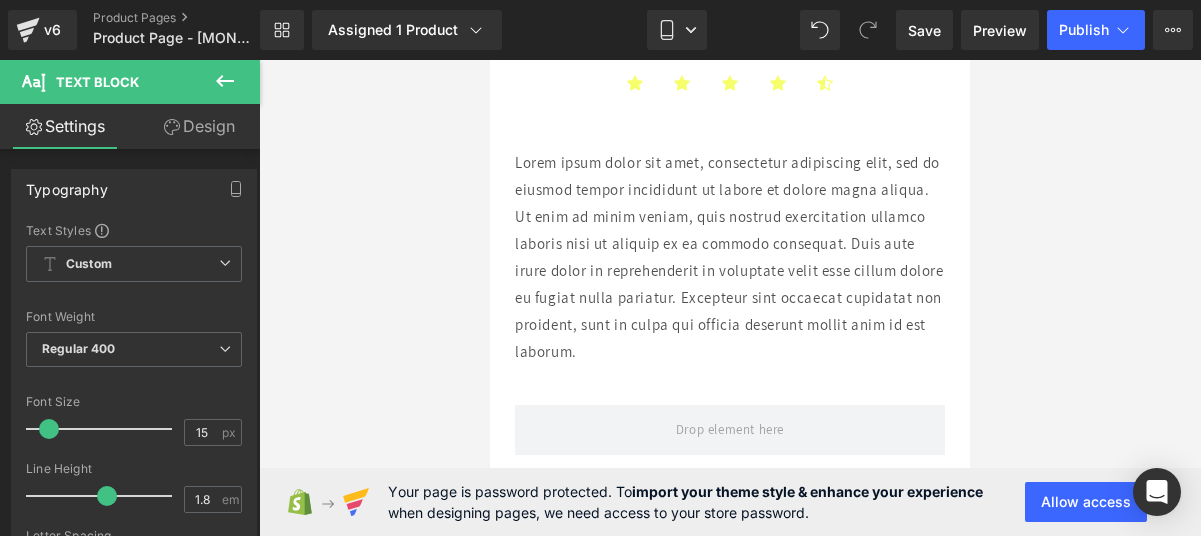 scroll, scrollTop: 260, scrollLeft: 0, axis: vertical 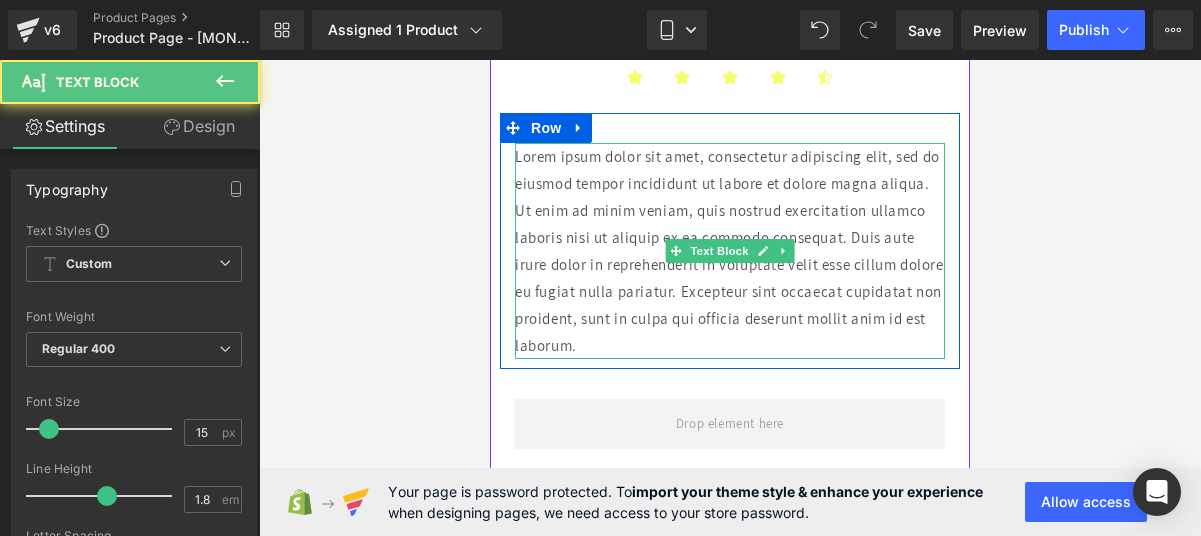 click on "Lorem ipsum dolor sit amet, consectetur adipiscing elit, sed do eiusmod tempor incididunt ut labore et dolore magna aliqua. Ut enim ad minim veniam, quis nostrud exercitation ullamco laboris nisi ut aliquip ex ea commodo consequat. Duis aute irure dolor in reprehenderit in voluptate velit esse cillum dolore eu fugiat nulla pariatur. Excepteur sint occaecat cupidatat non proident, sunt in culpa qui officia deserunt mollit anim id est laborum." at bounding box center (730, 251) 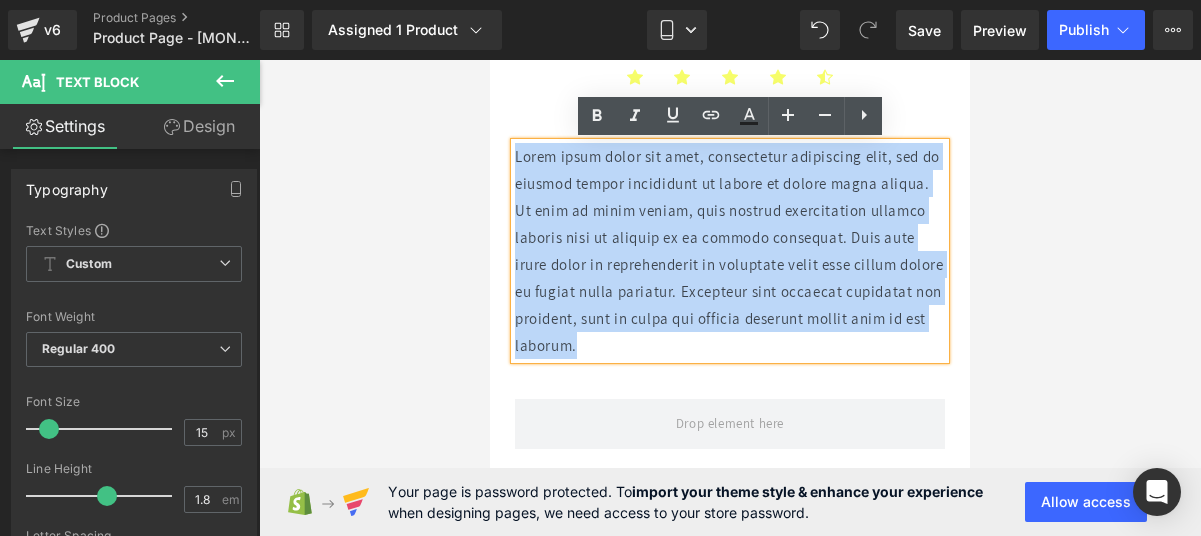 drag, startPoint x: 783, startPoint y: 340, endPoint x: 515, endPoint y: 151, distance: 327.94055 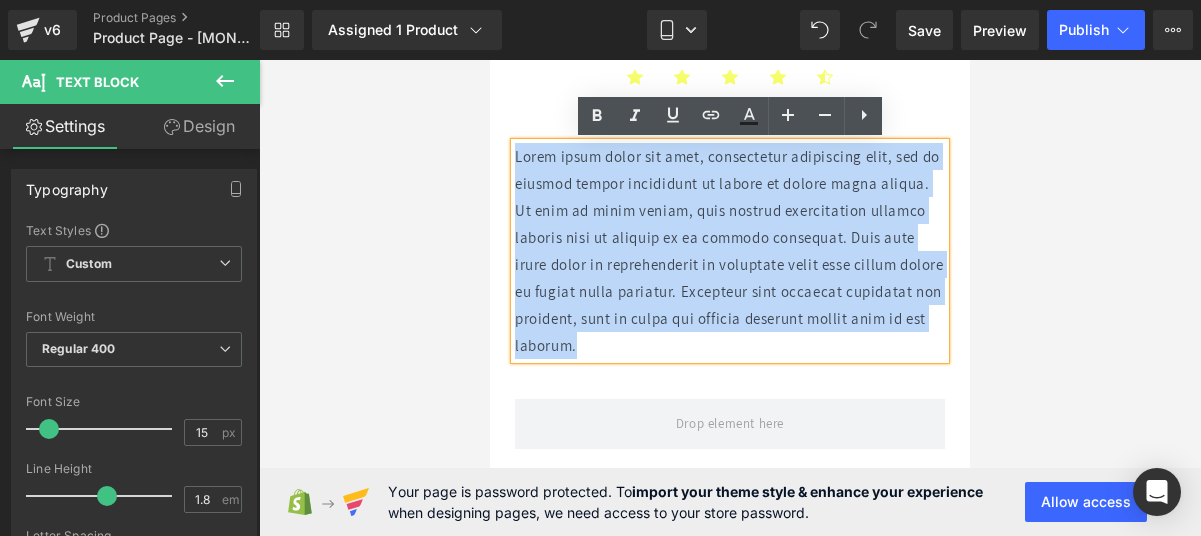 type 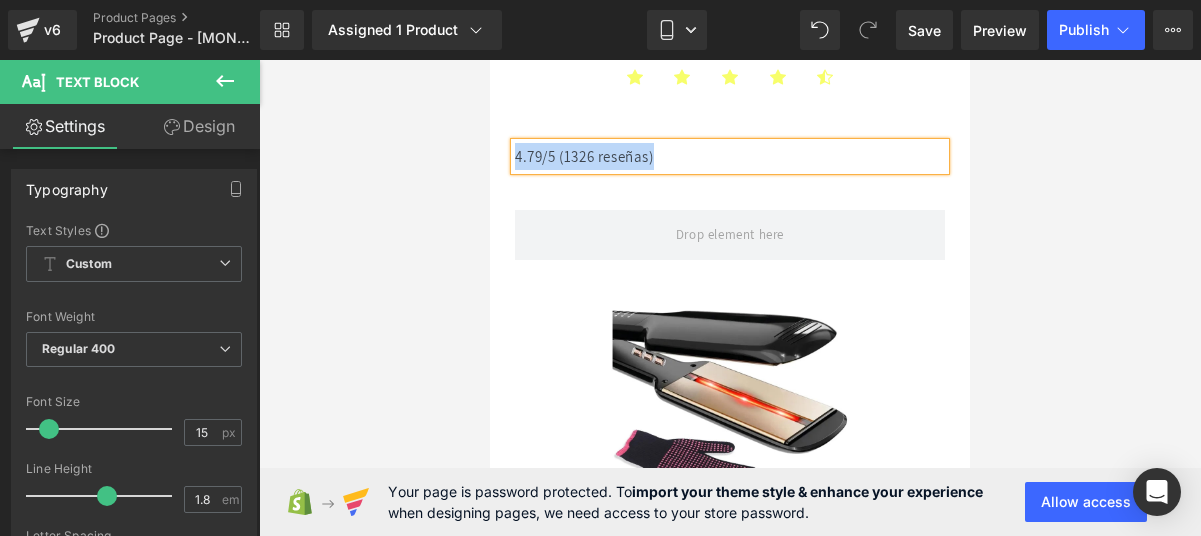 drag, startPoint x: 702, startPoint y: 156, endPoint x: 516, endPoint y: 151, distance: 186.0672 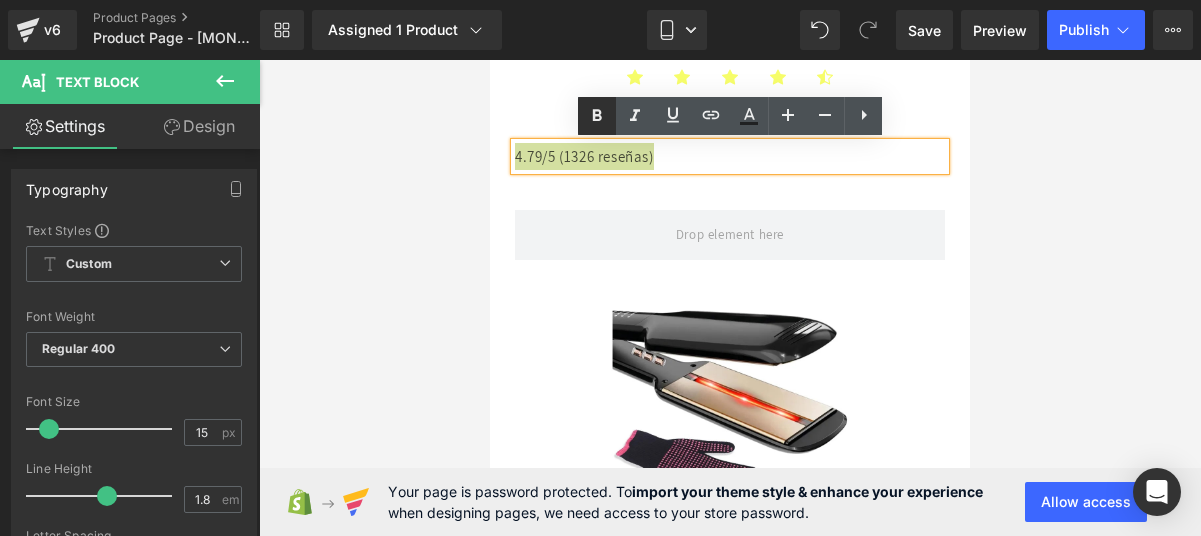 click 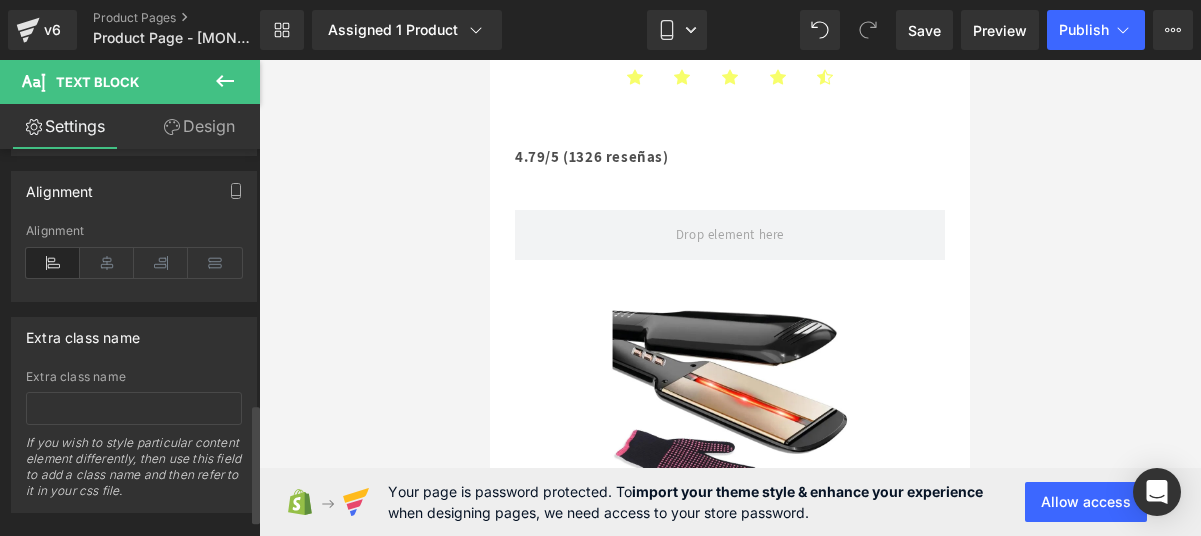 scroll, scrollTop: 849, scrollLeft: 0, axis: vertical 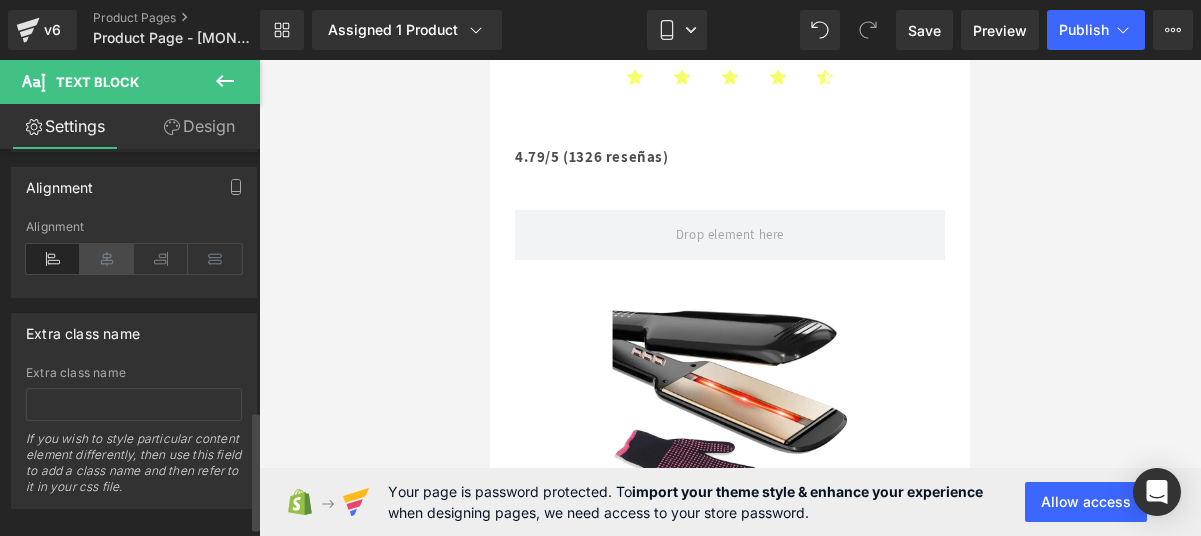 click at bounding box center (107, 259) 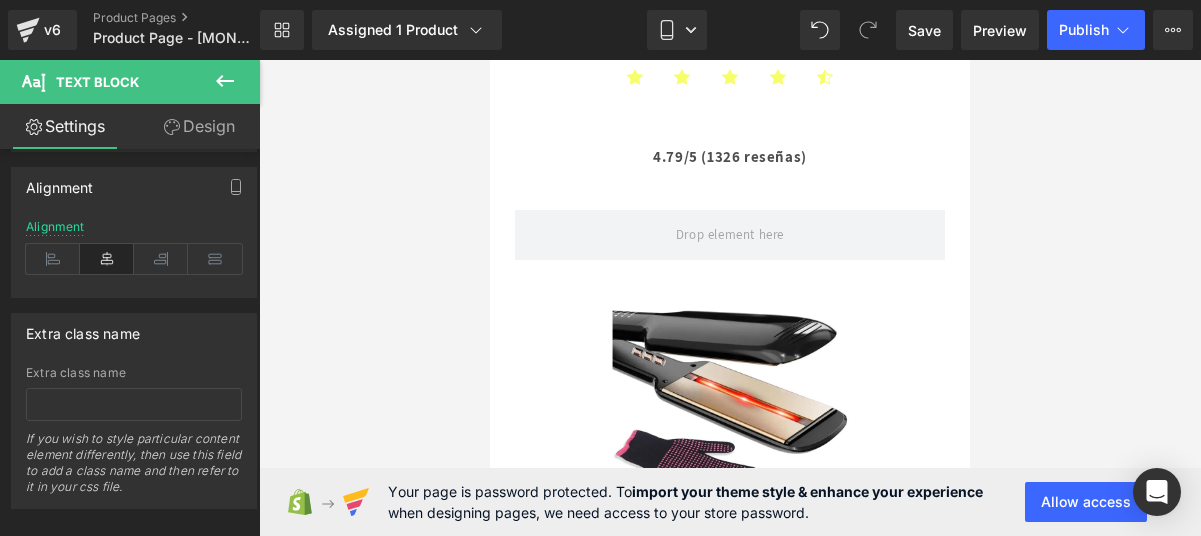 click on "Design" at bounding box center [199, 126] 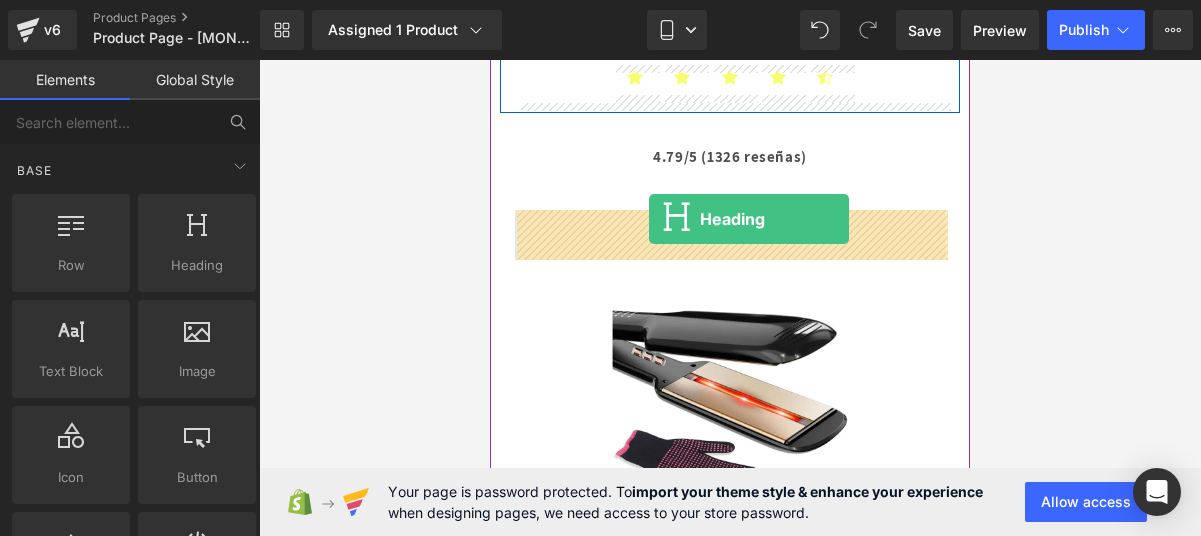 drag, startPoint x: 700, startPoint y: 307, endPoint x: 646, endPoint y: 220, distance: 102.396286 